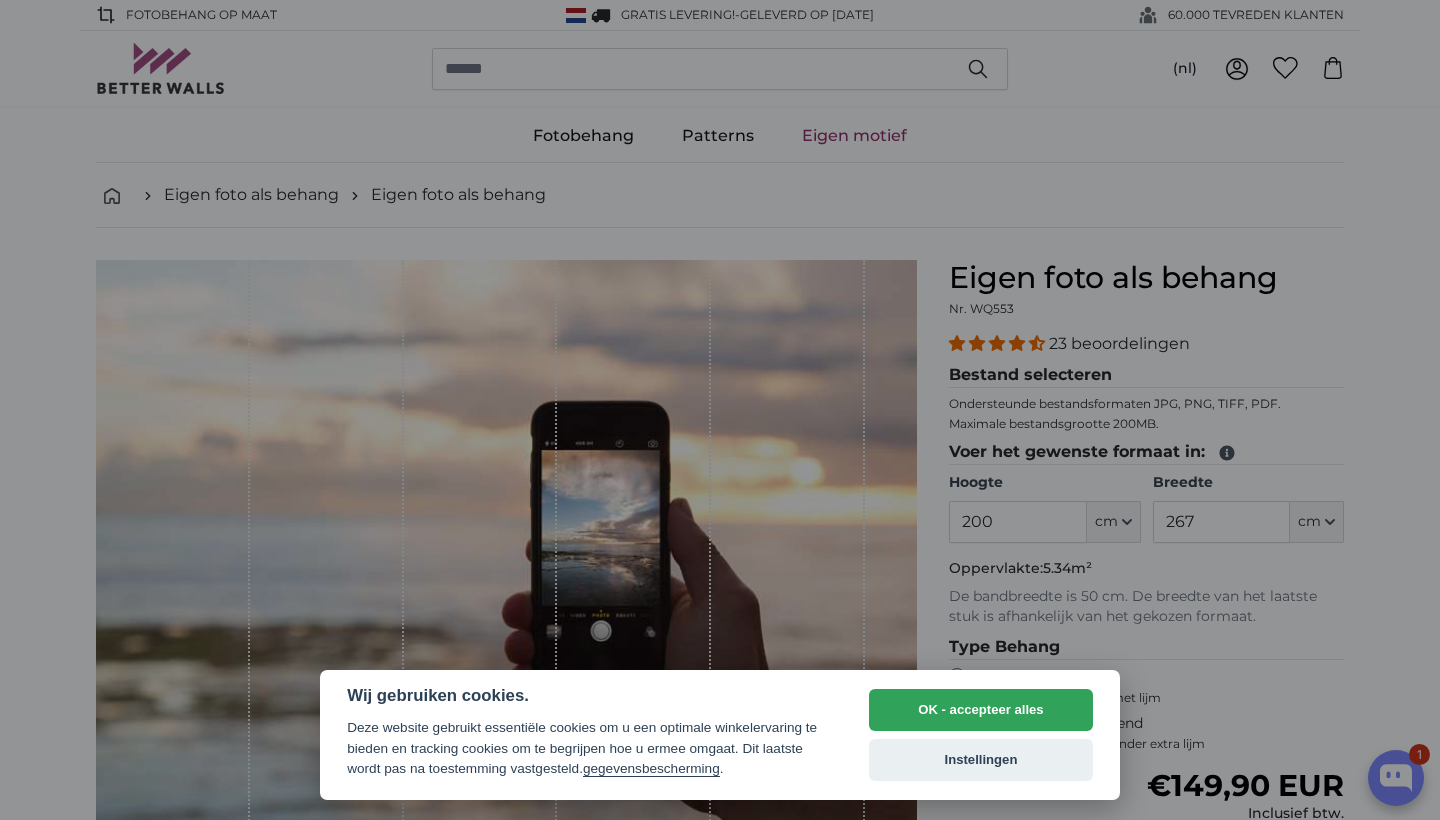 scroll, scrollTop: 0, scrollLeft: 0, axis: both 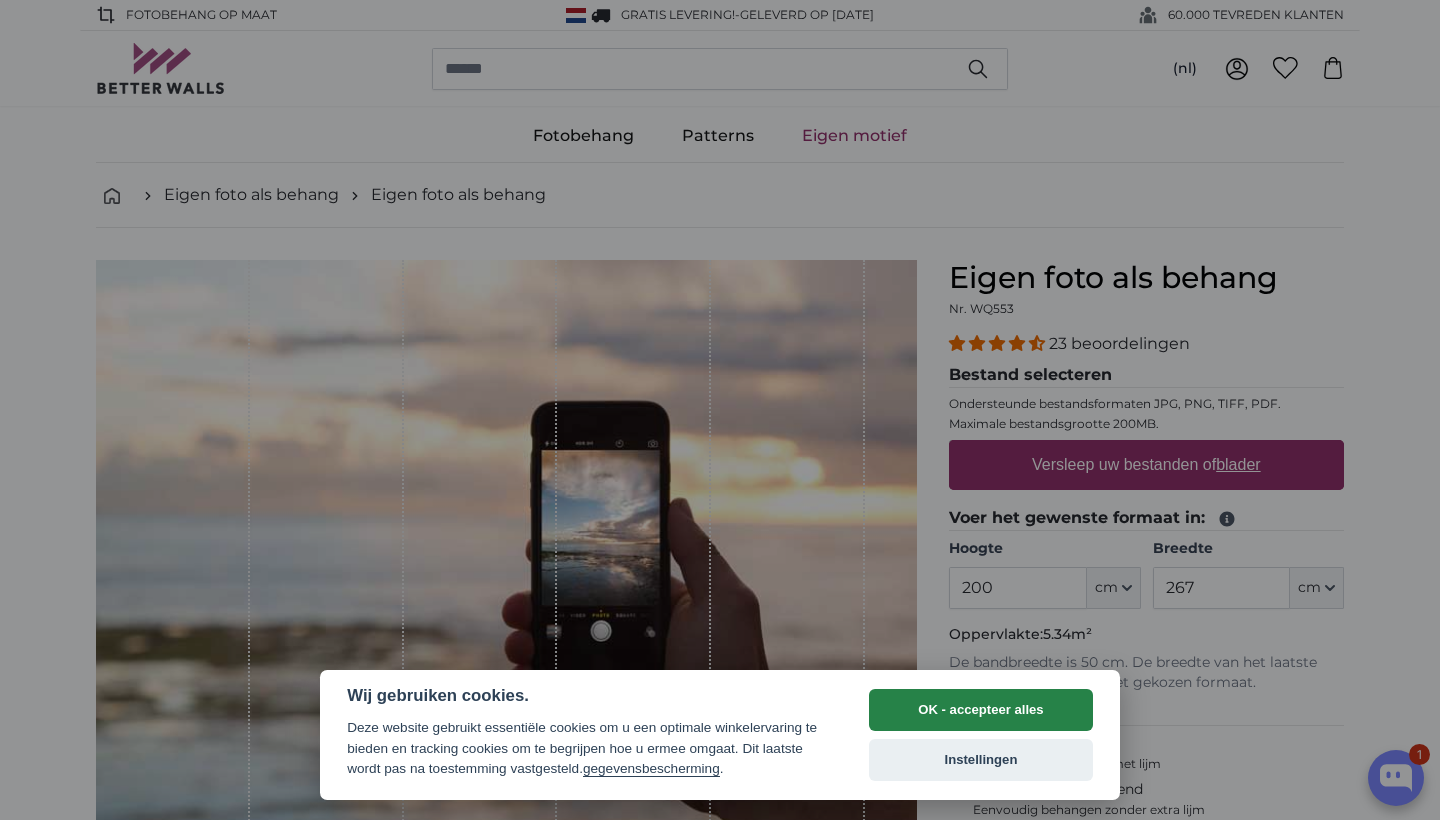 click on "OK - accepteer alles" at bounding box center (981, 710) 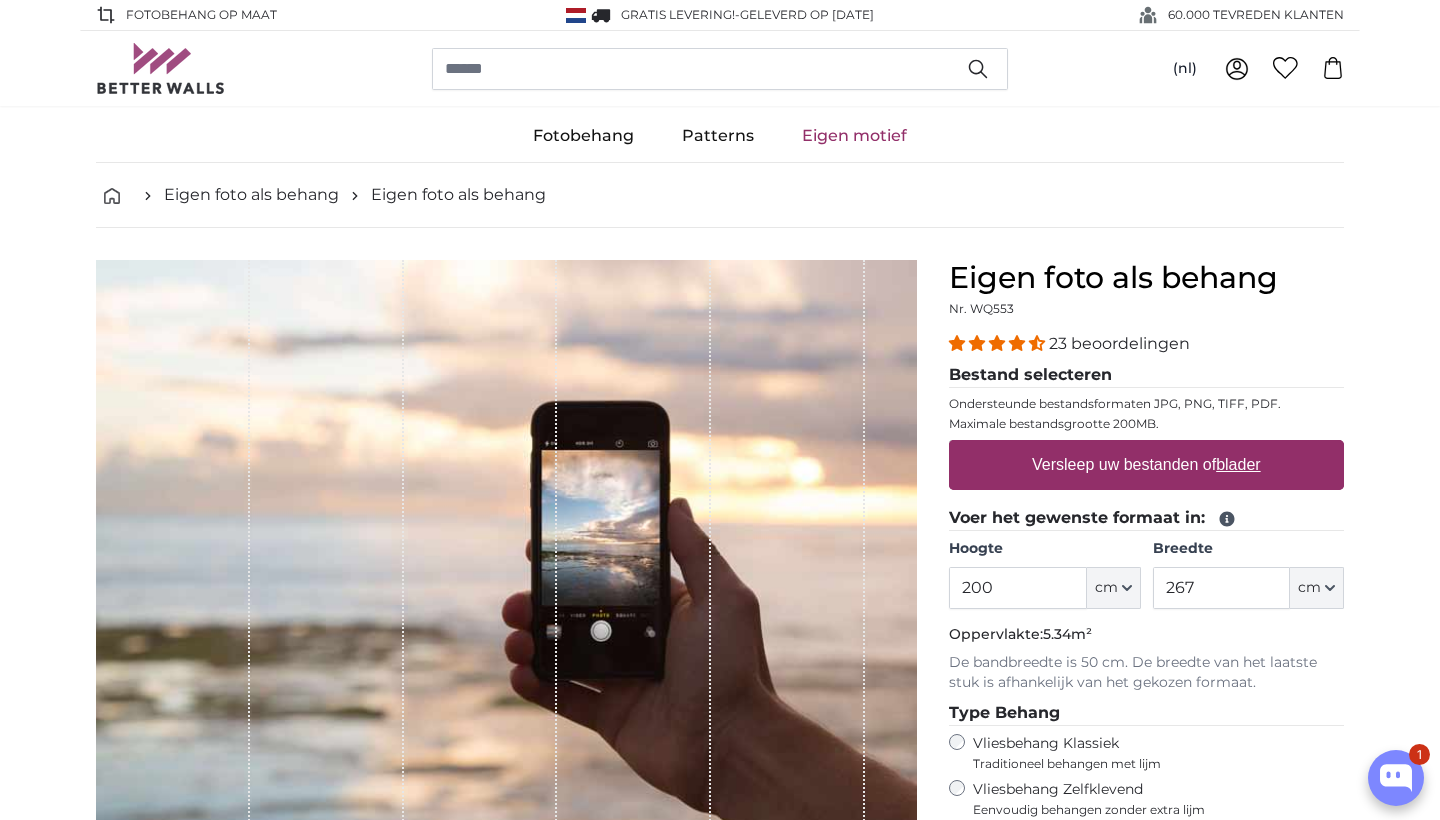 click on "Versleep uw bestanden of  blader" at bounding box center (1146, 465) 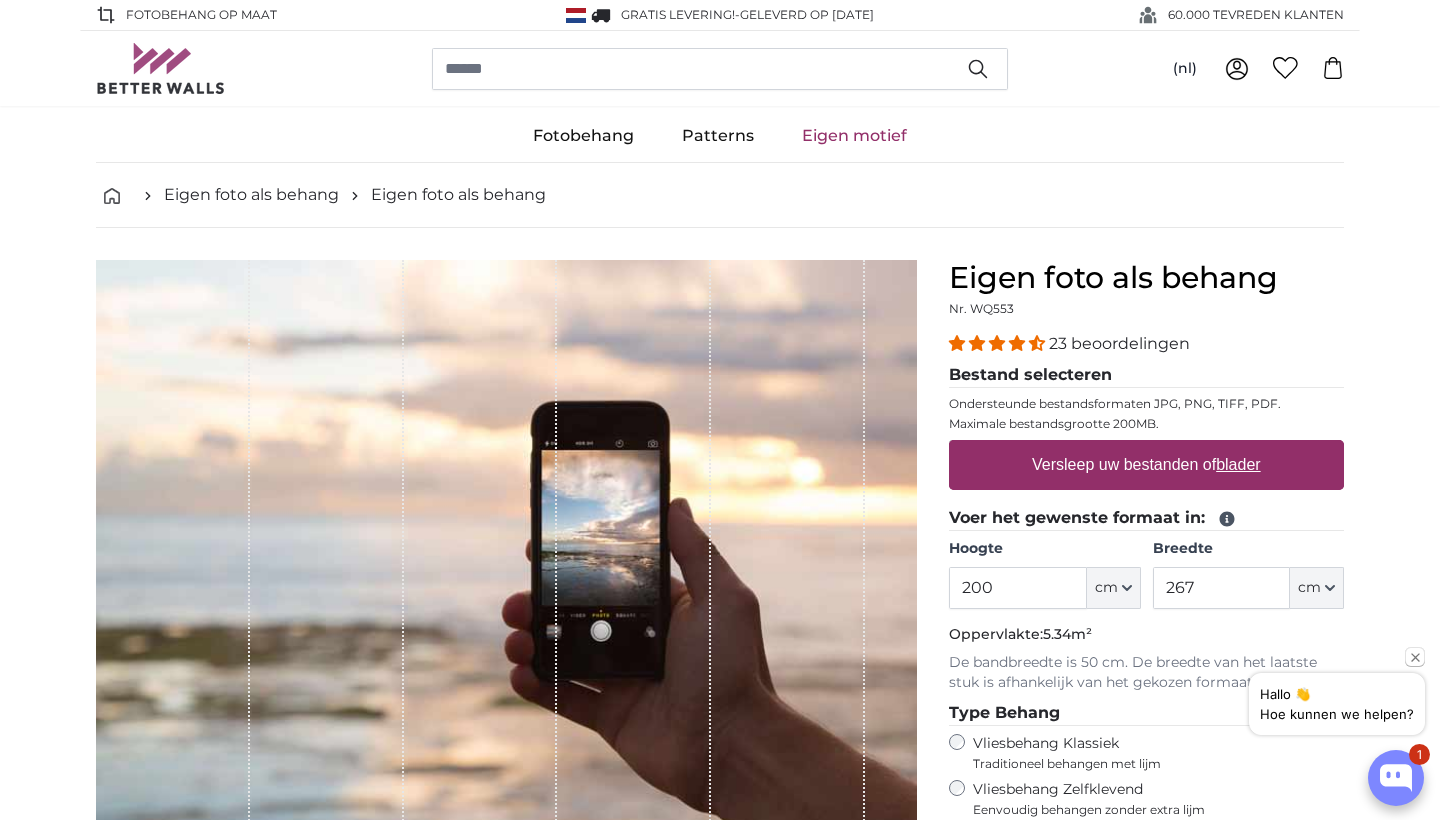 type on "**********" 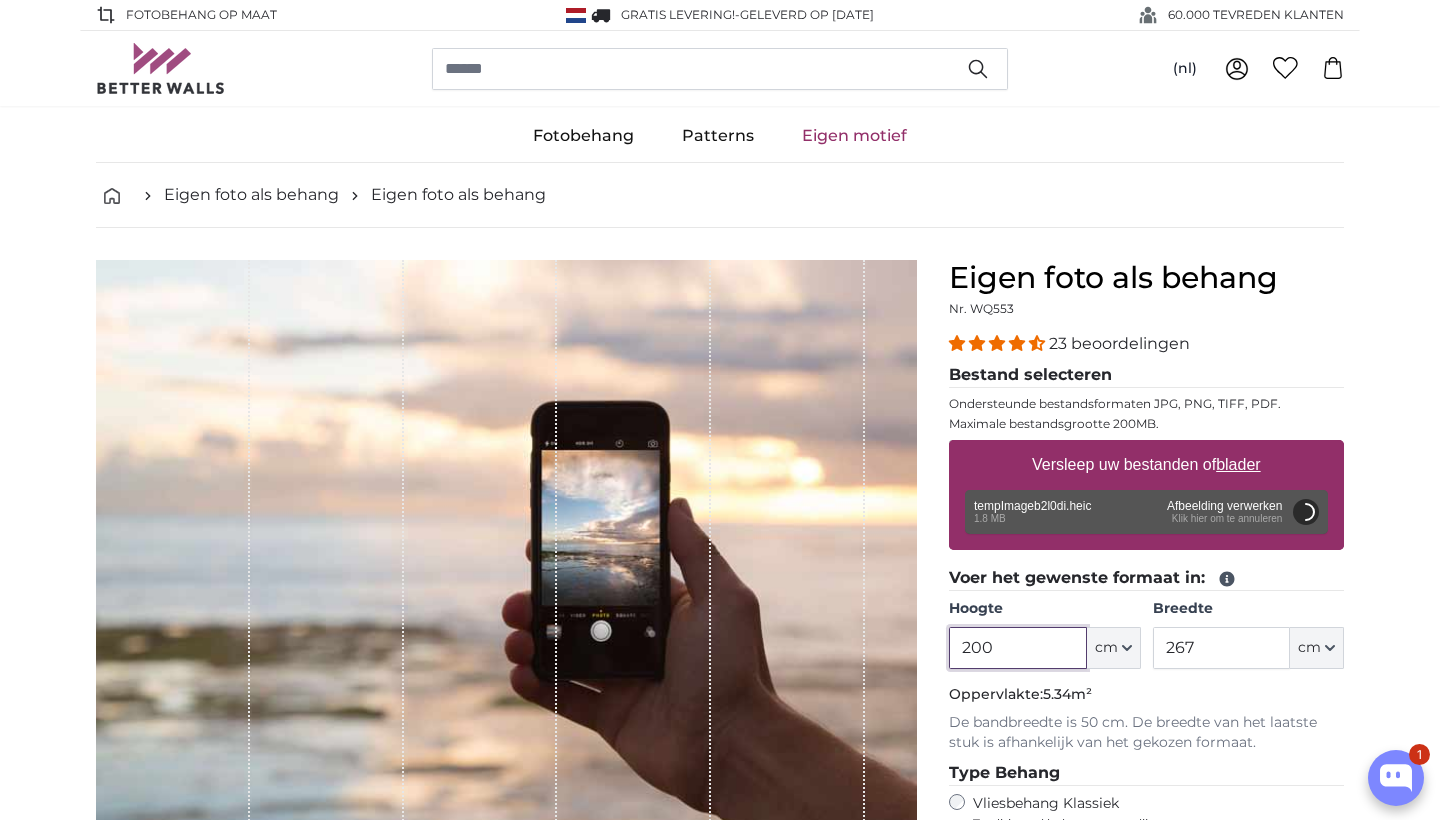 click on "200" at bounding box center (1017, 648) 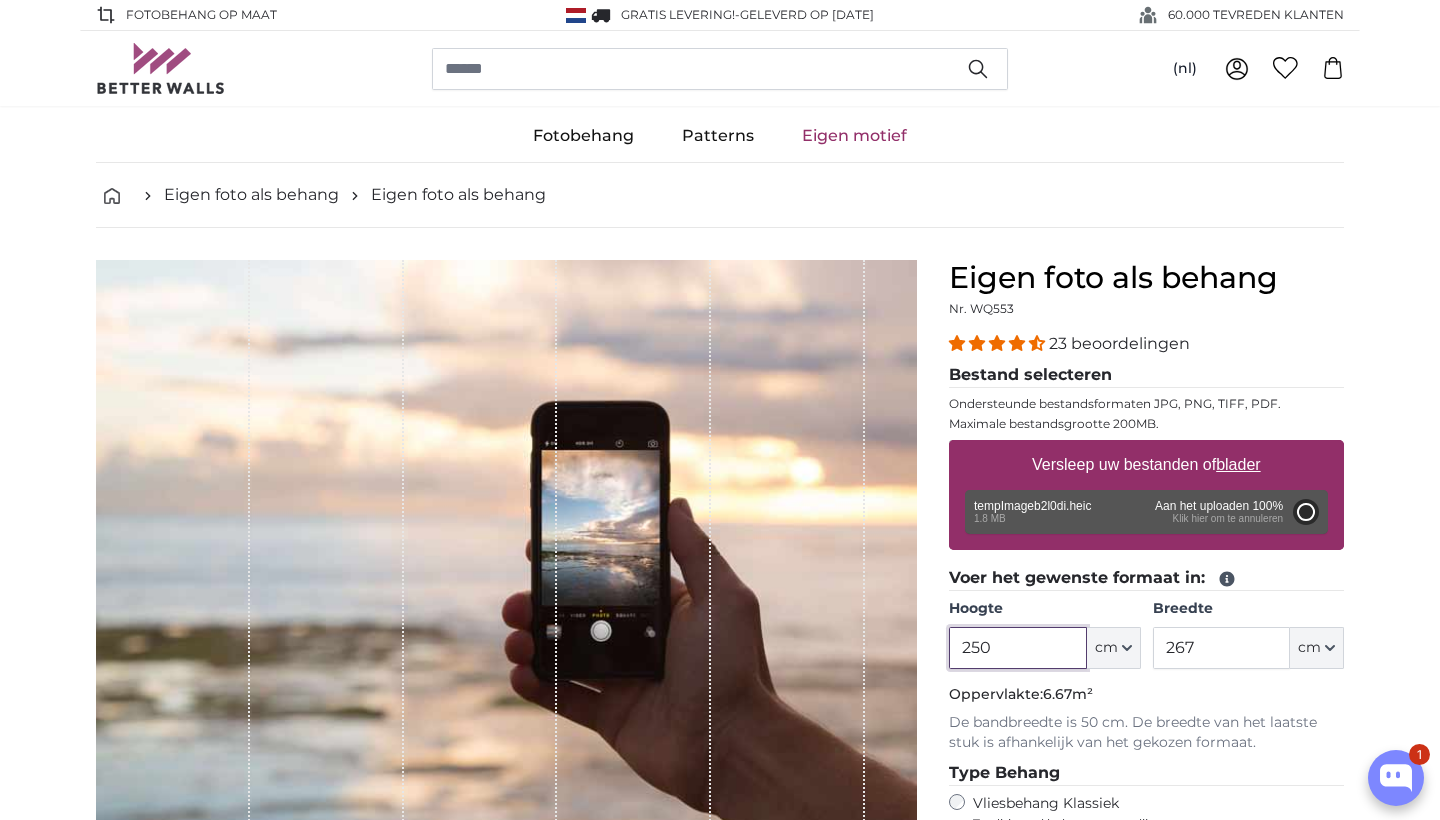 type on "250" 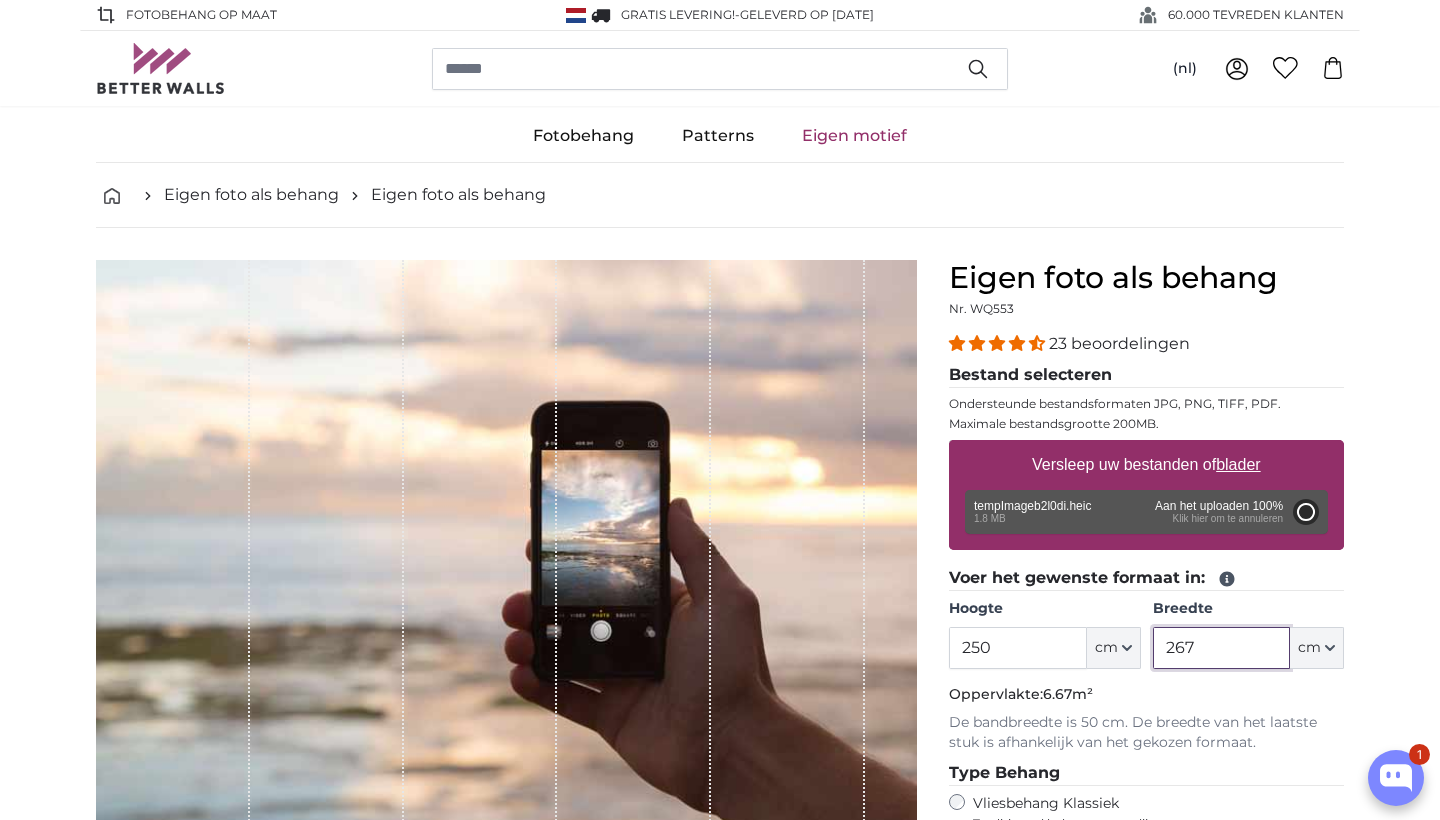click on "267" at bounding box center [1221, 648] 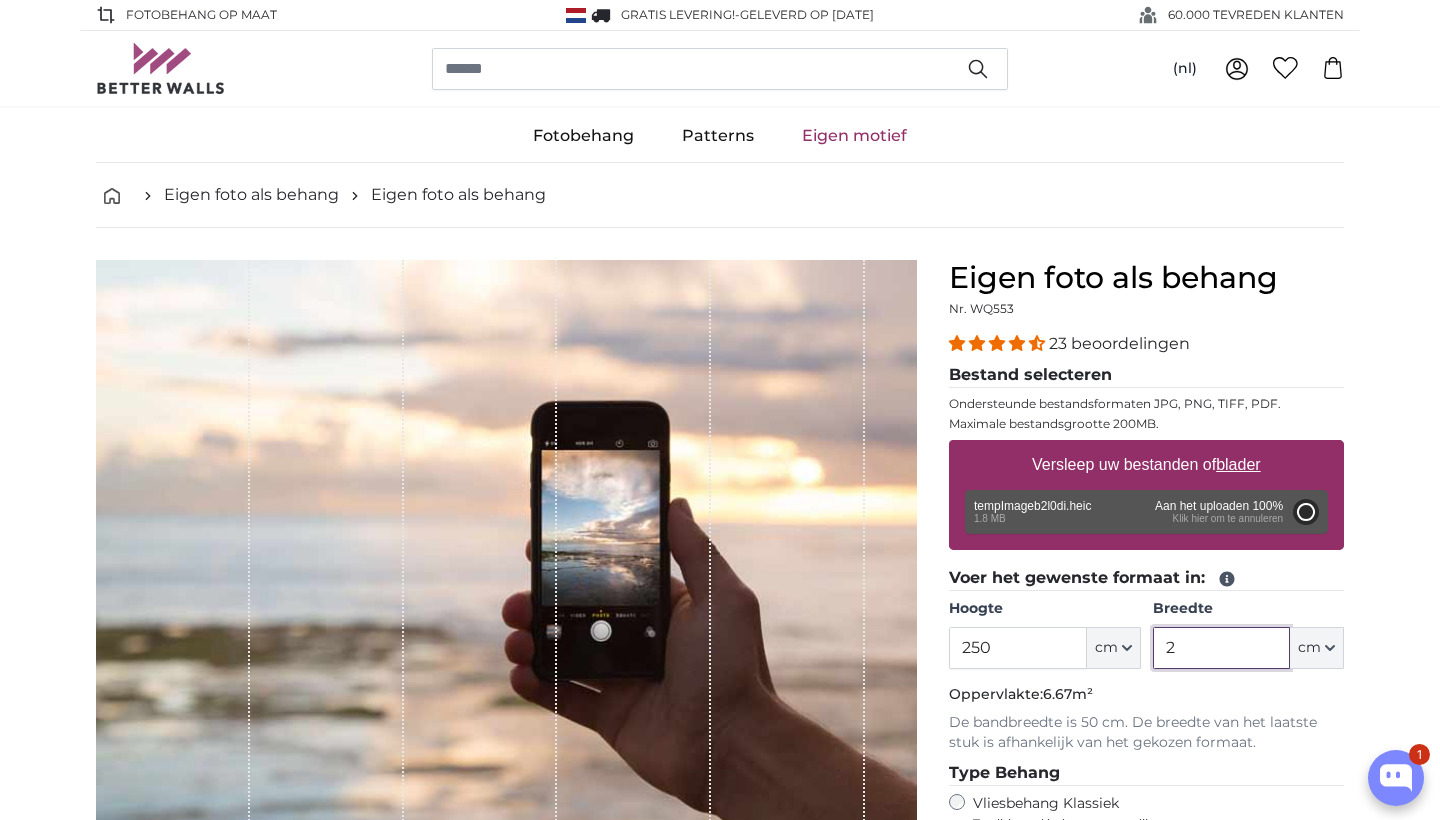 type on "25" 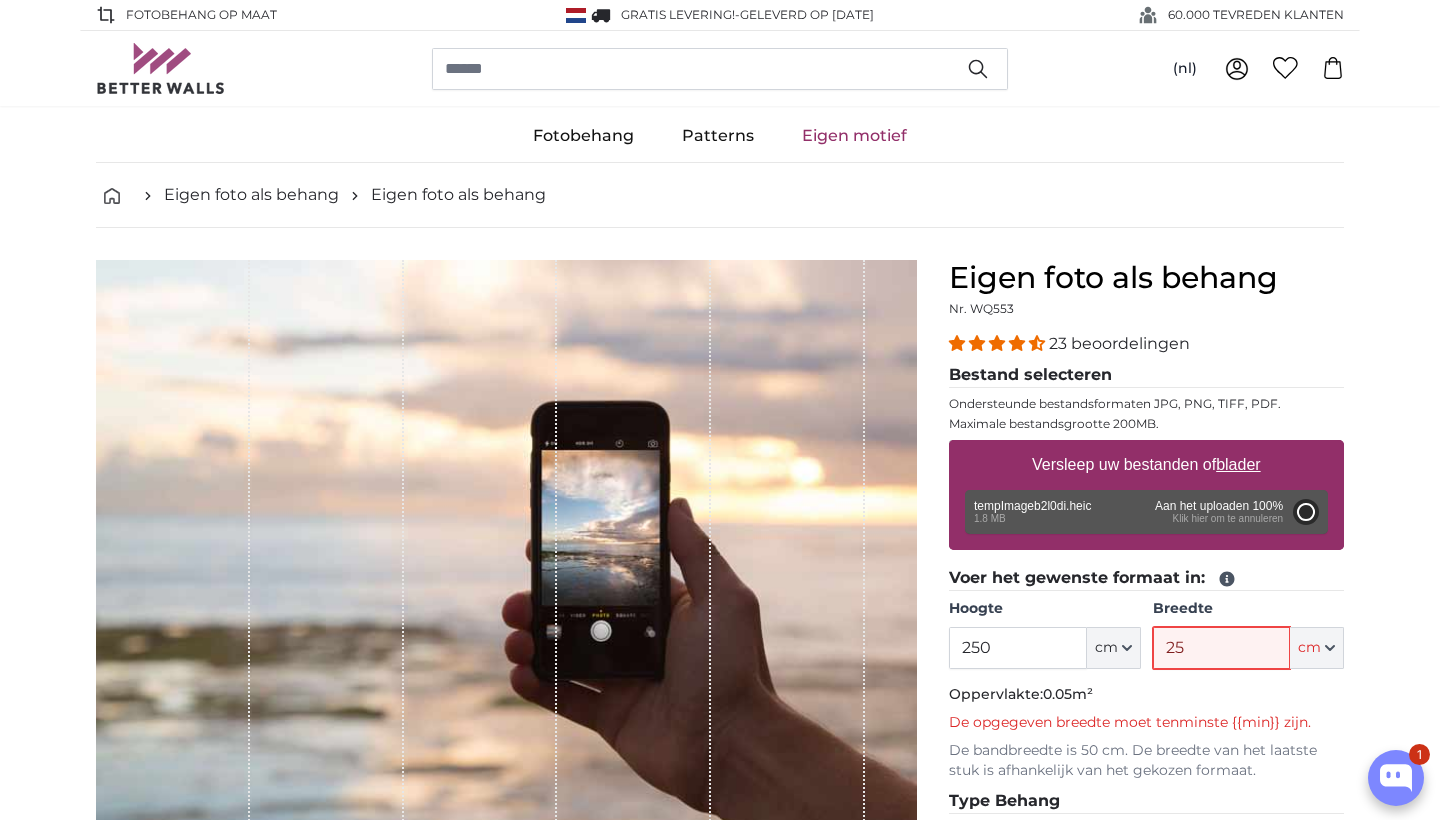 type on "200" 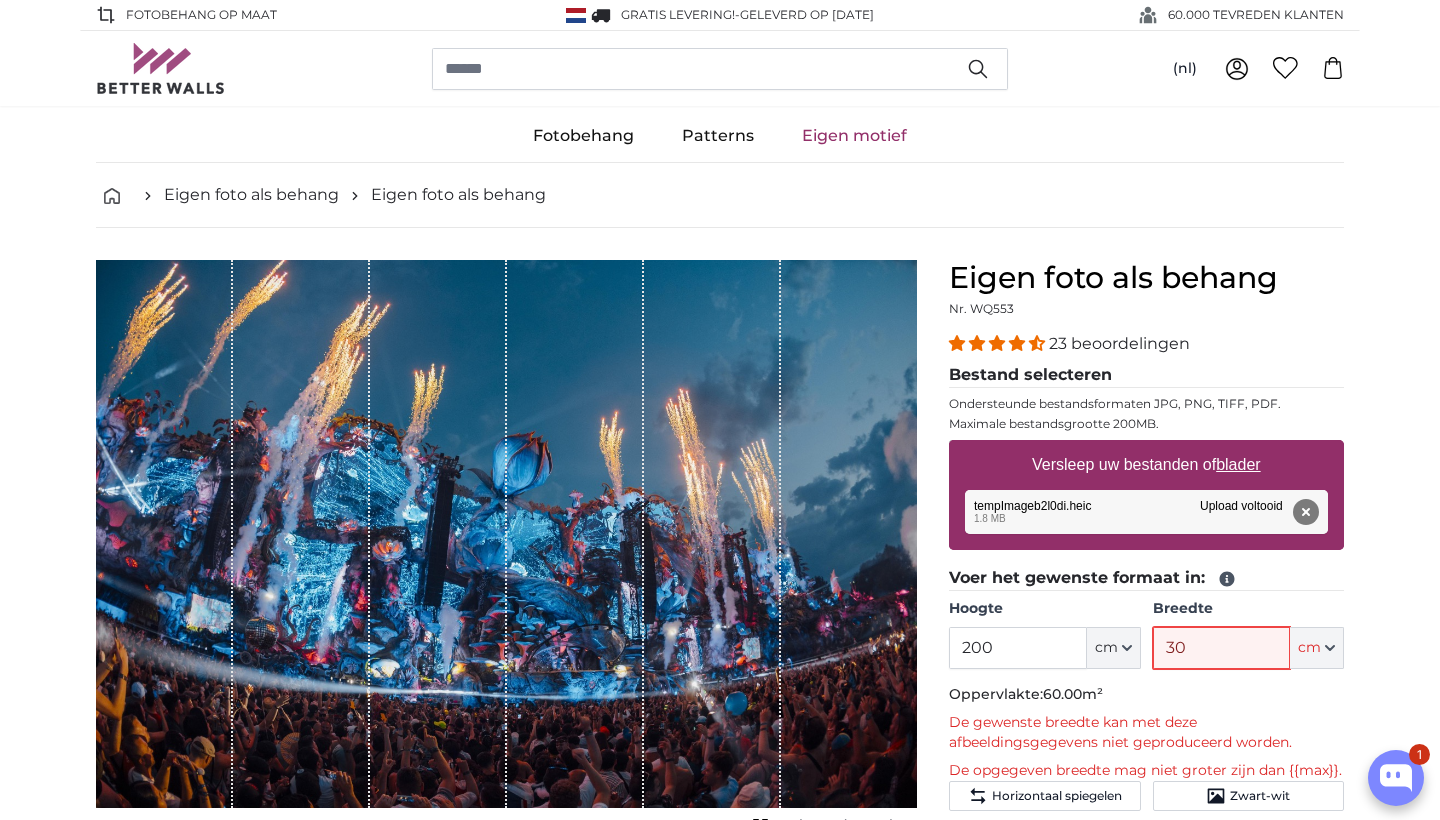 type on "3" 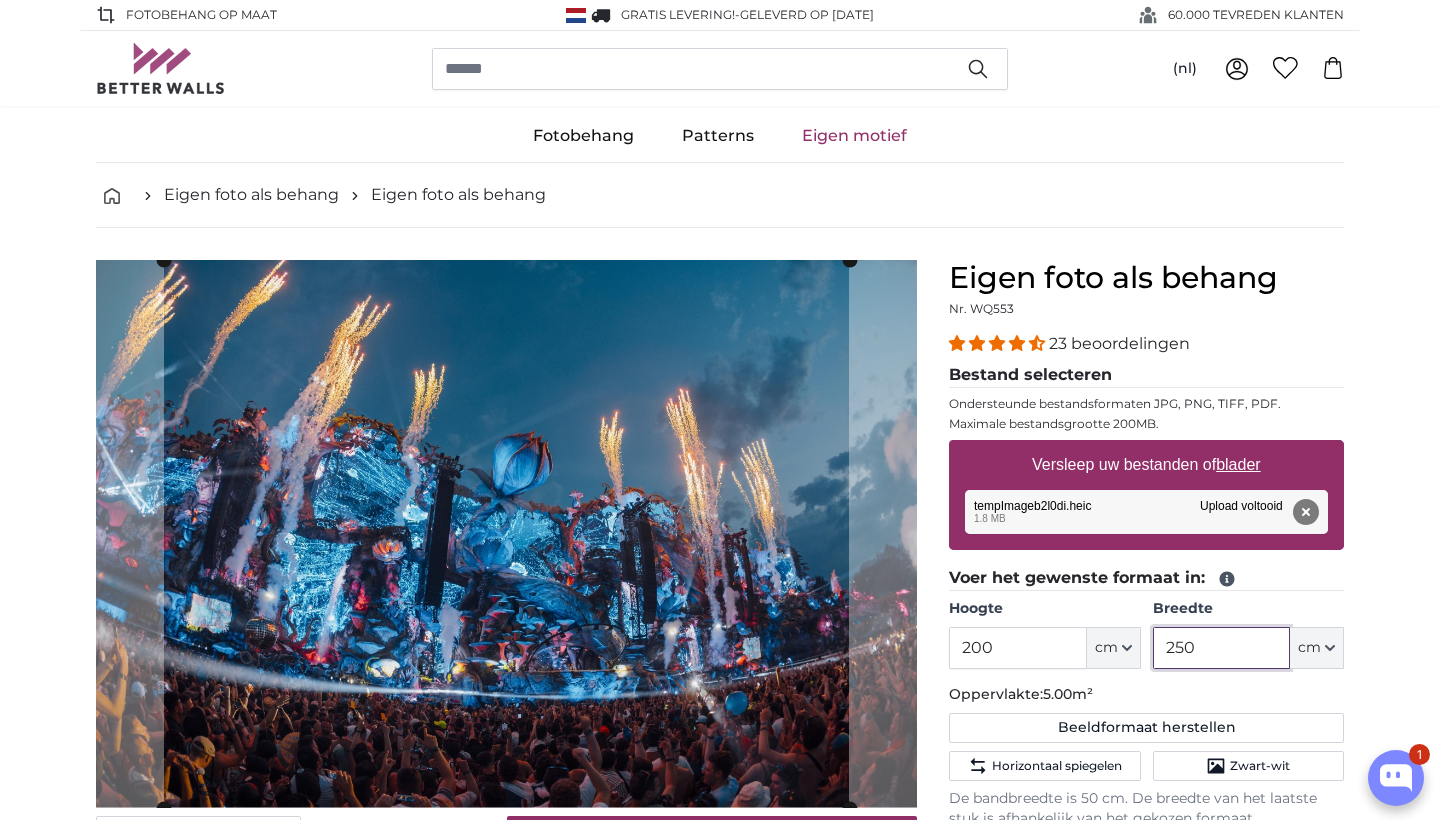 type on "250" 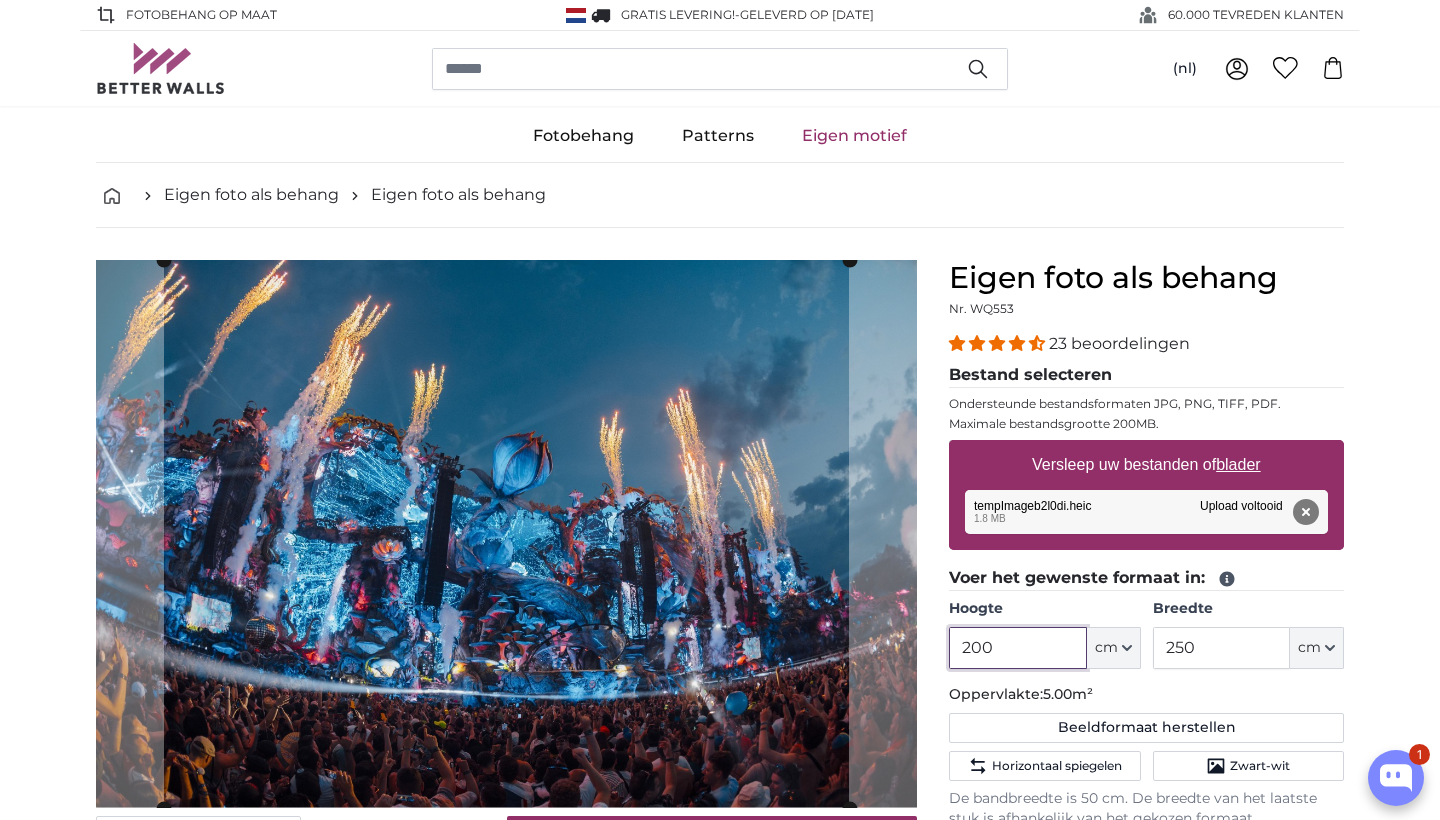 click on "200" at bounding box center (1017, 648) 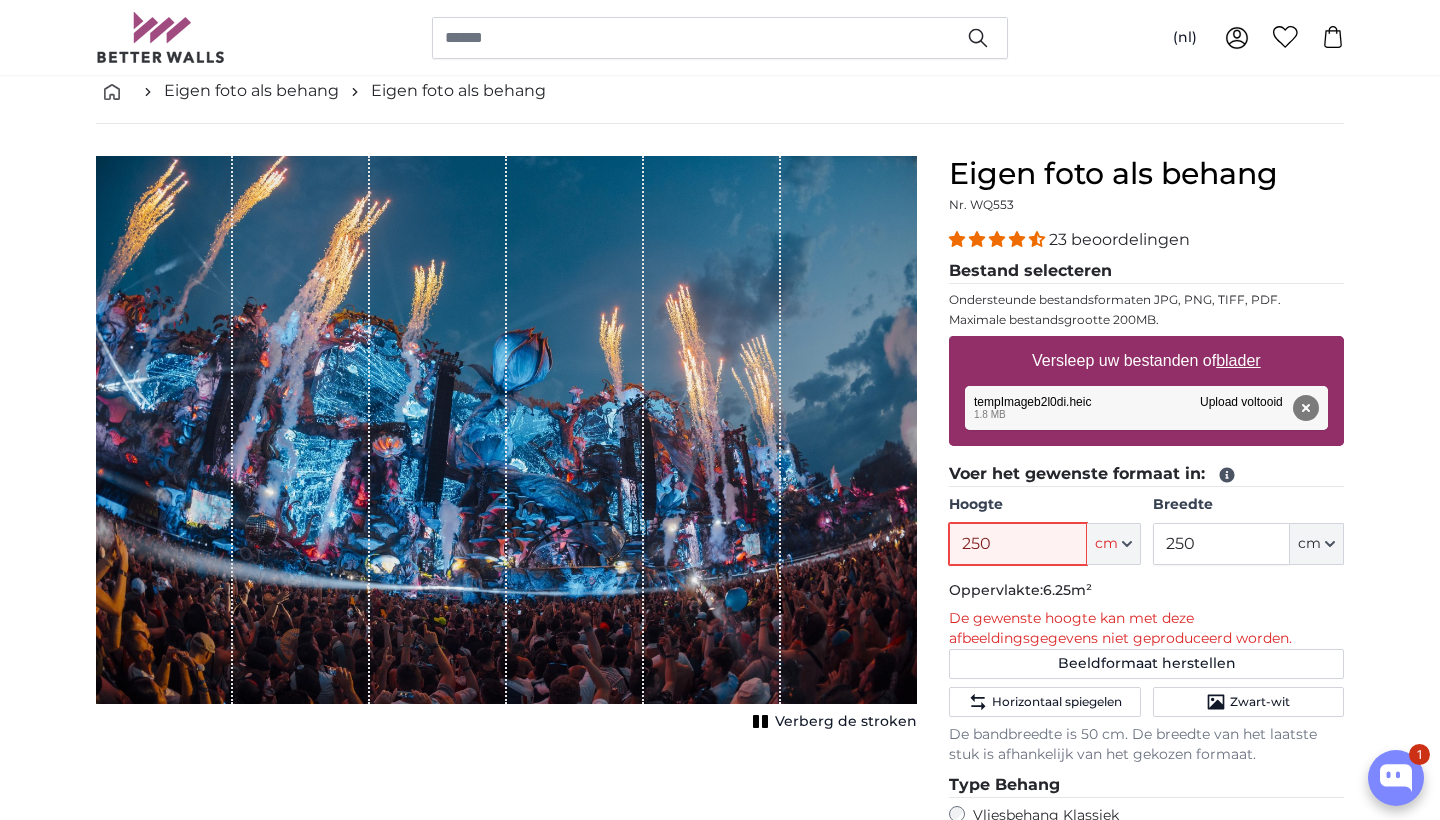 scroll, scrollTop: 117, scrollLeft: 0, axis: vertical 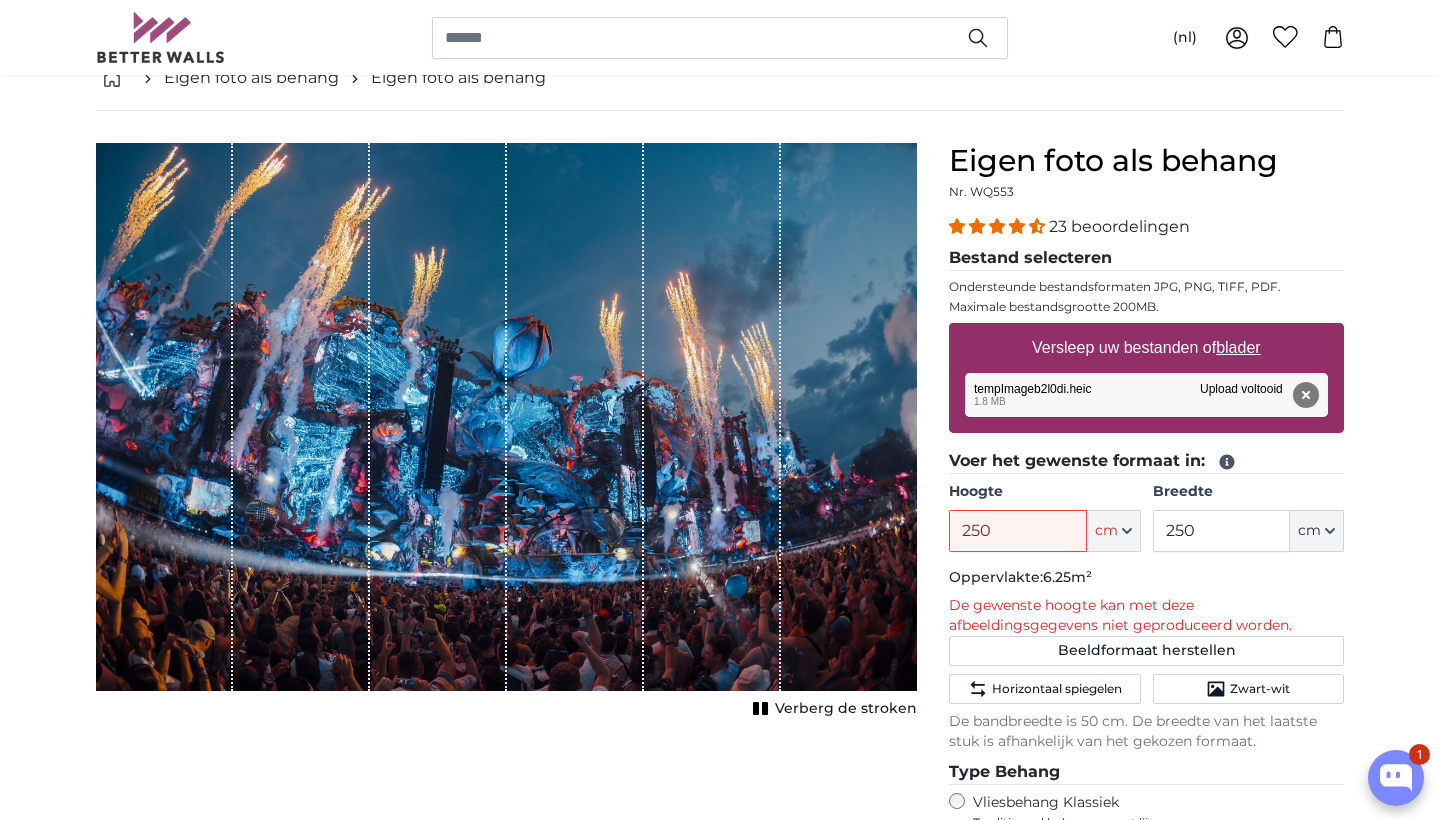 click on "De gewenste hoogte kan met deze afbeeldingsgegevens niet geproduceerd worden." 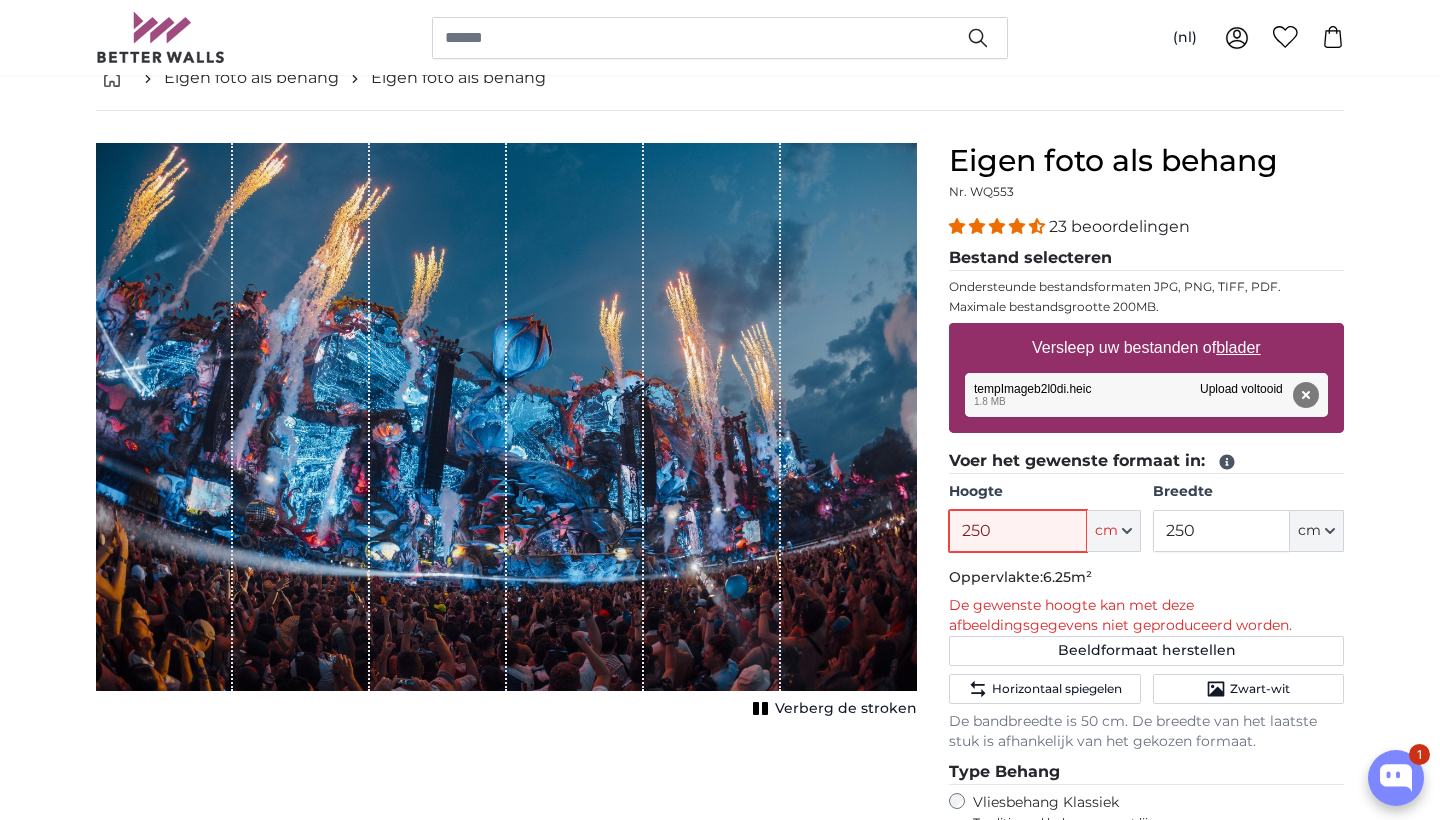 click on "250" at bounding box center (1017, 531) 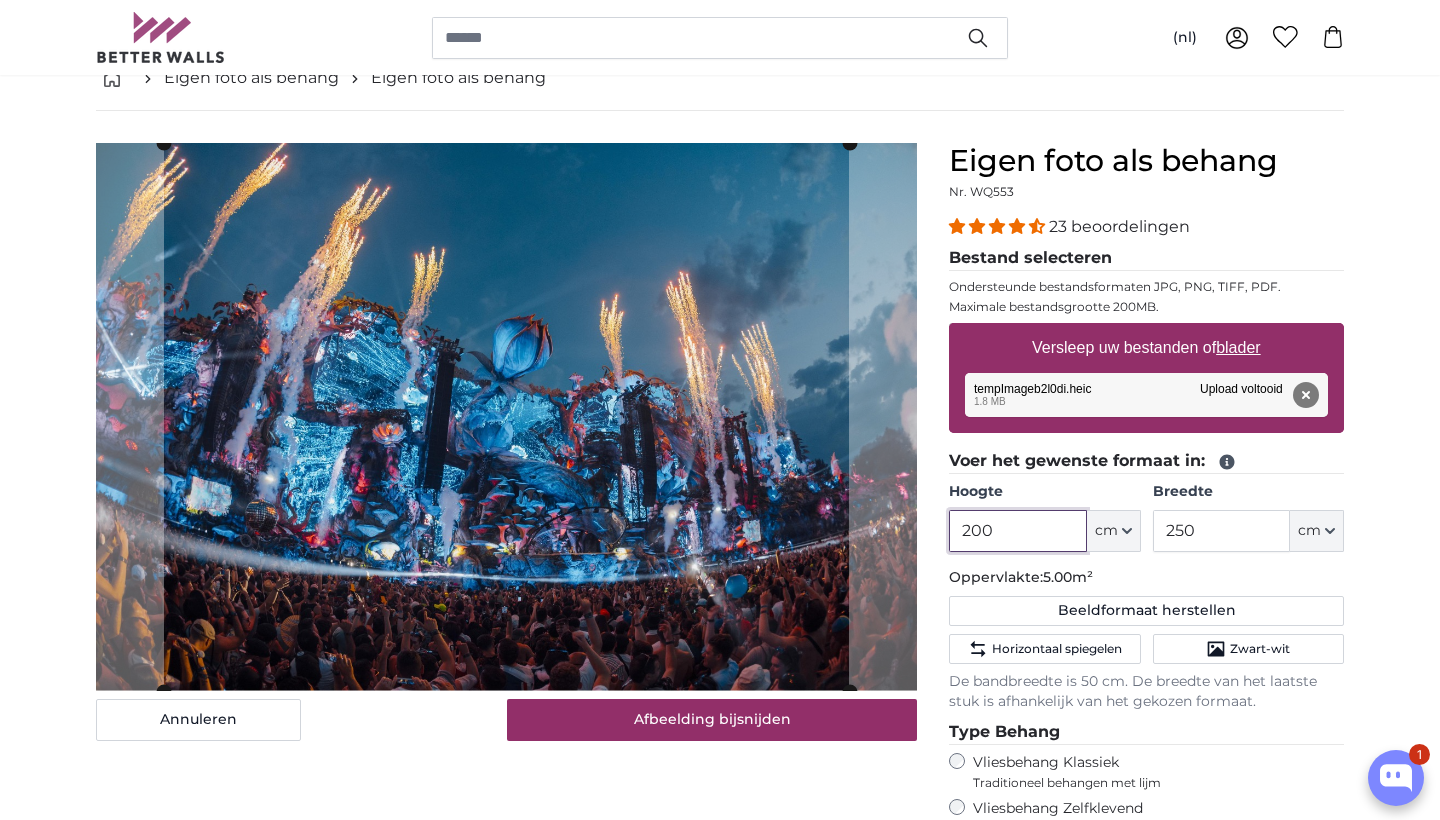 click on "200" at bounding box center (1017, 531) 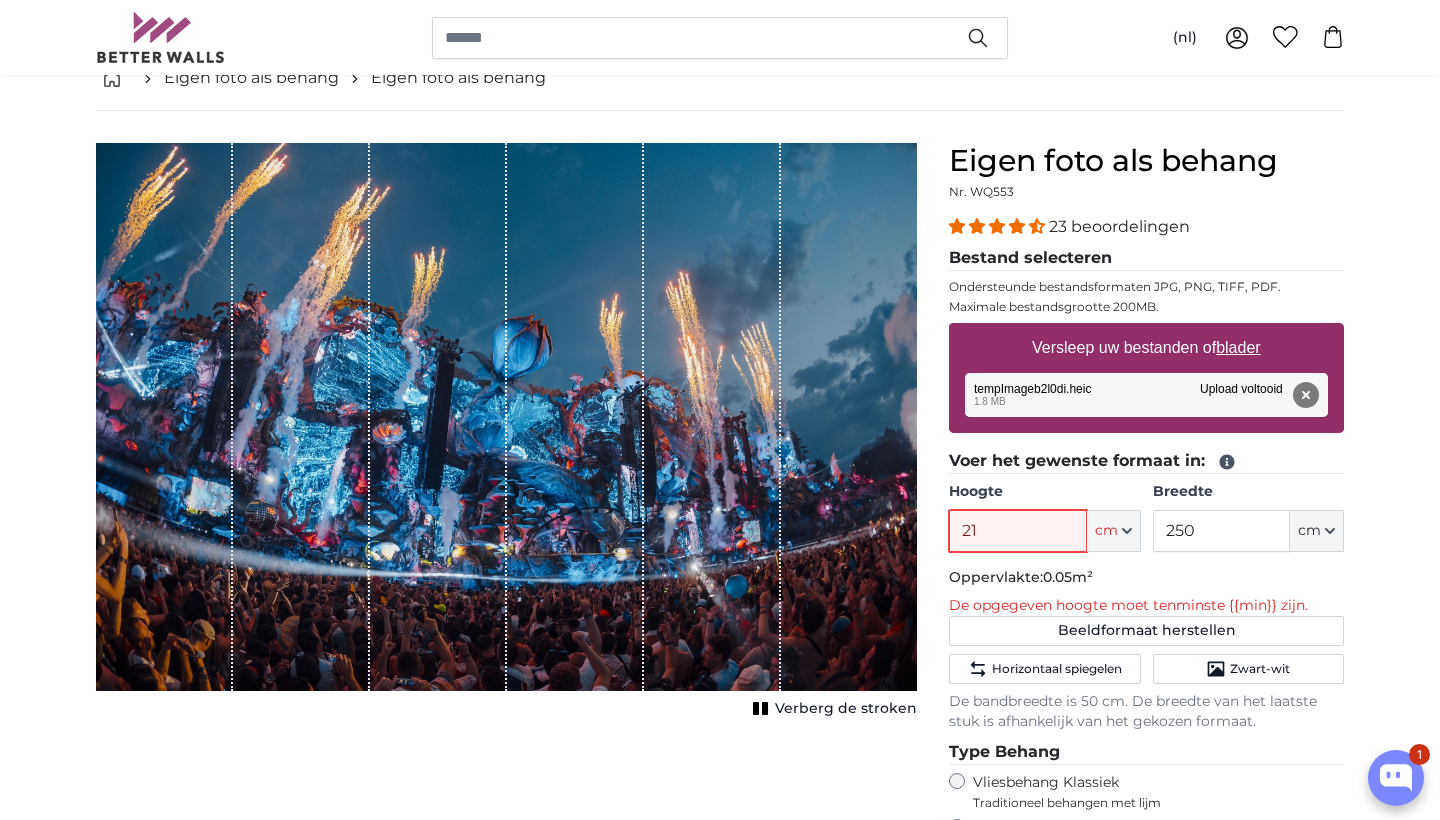 type on "210" 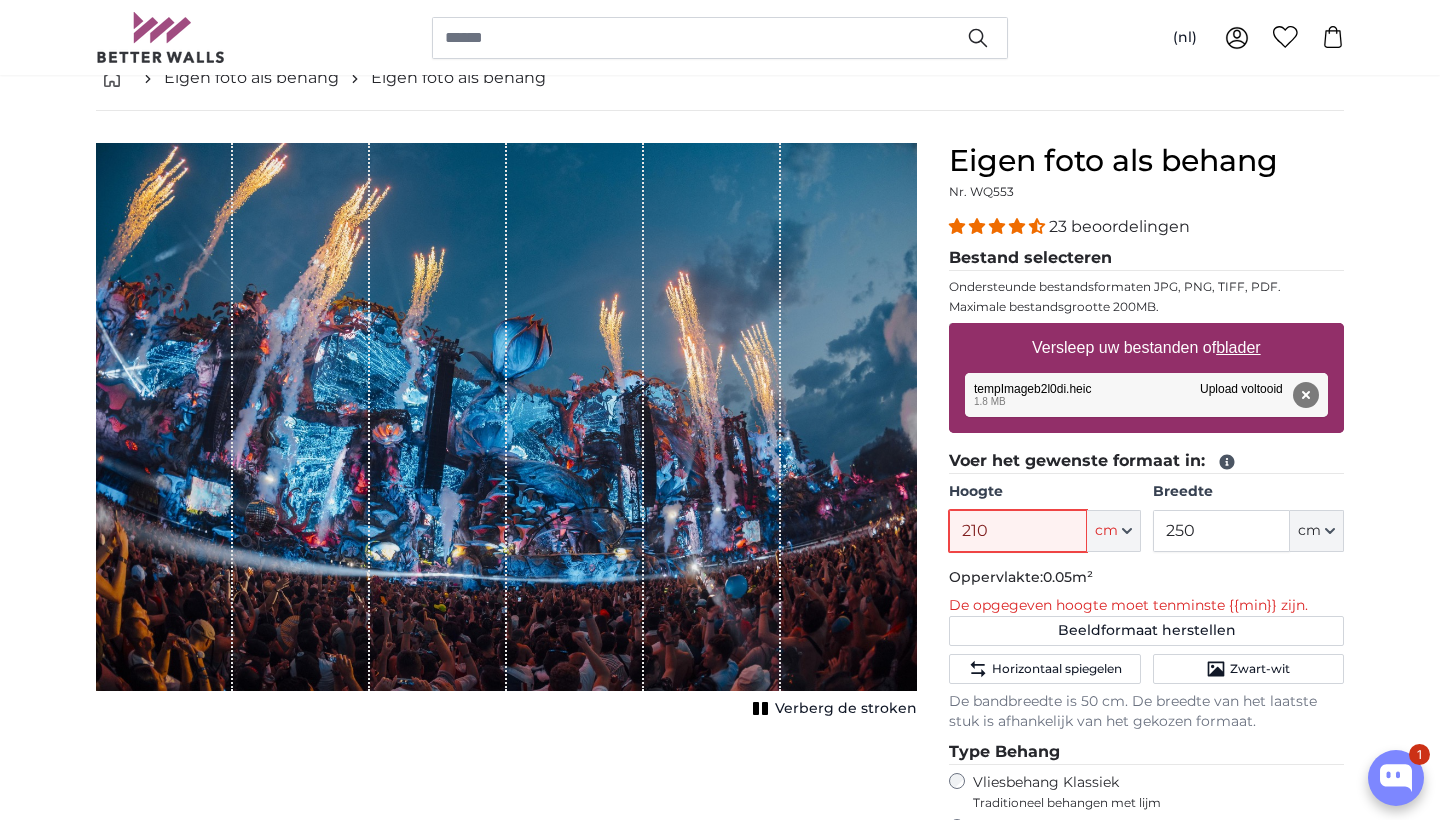 type 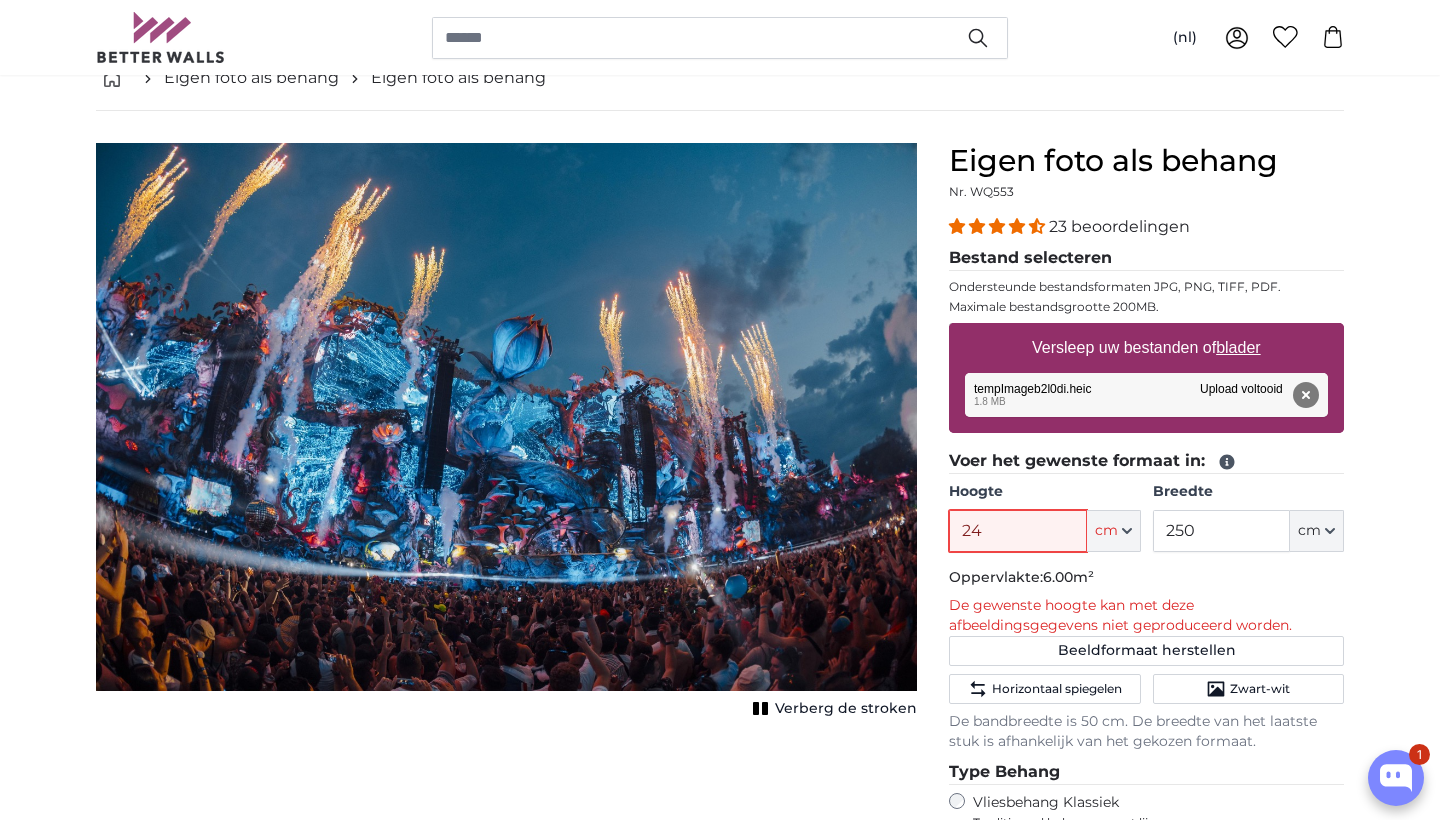 type on "2" 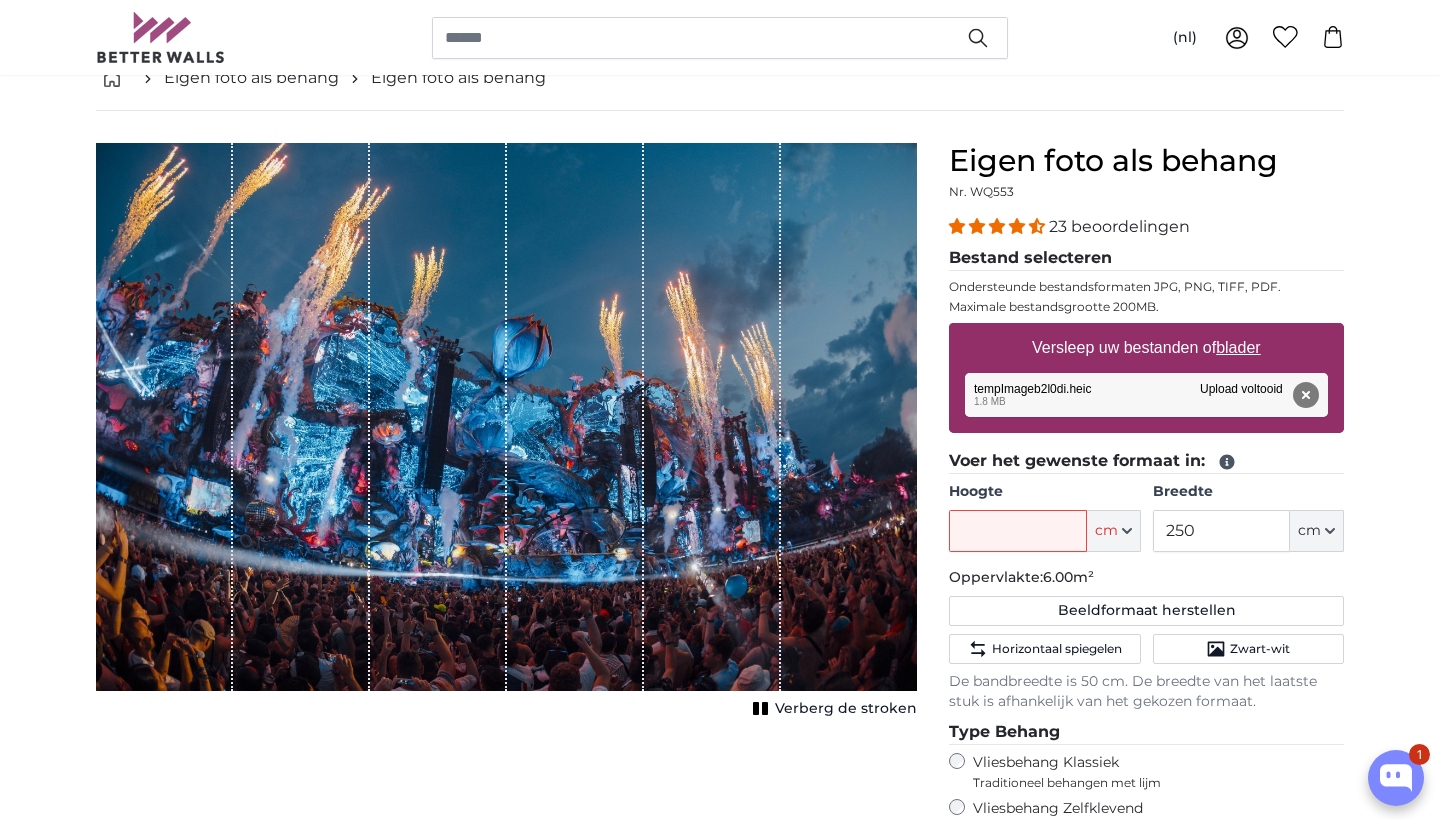click on "cm" 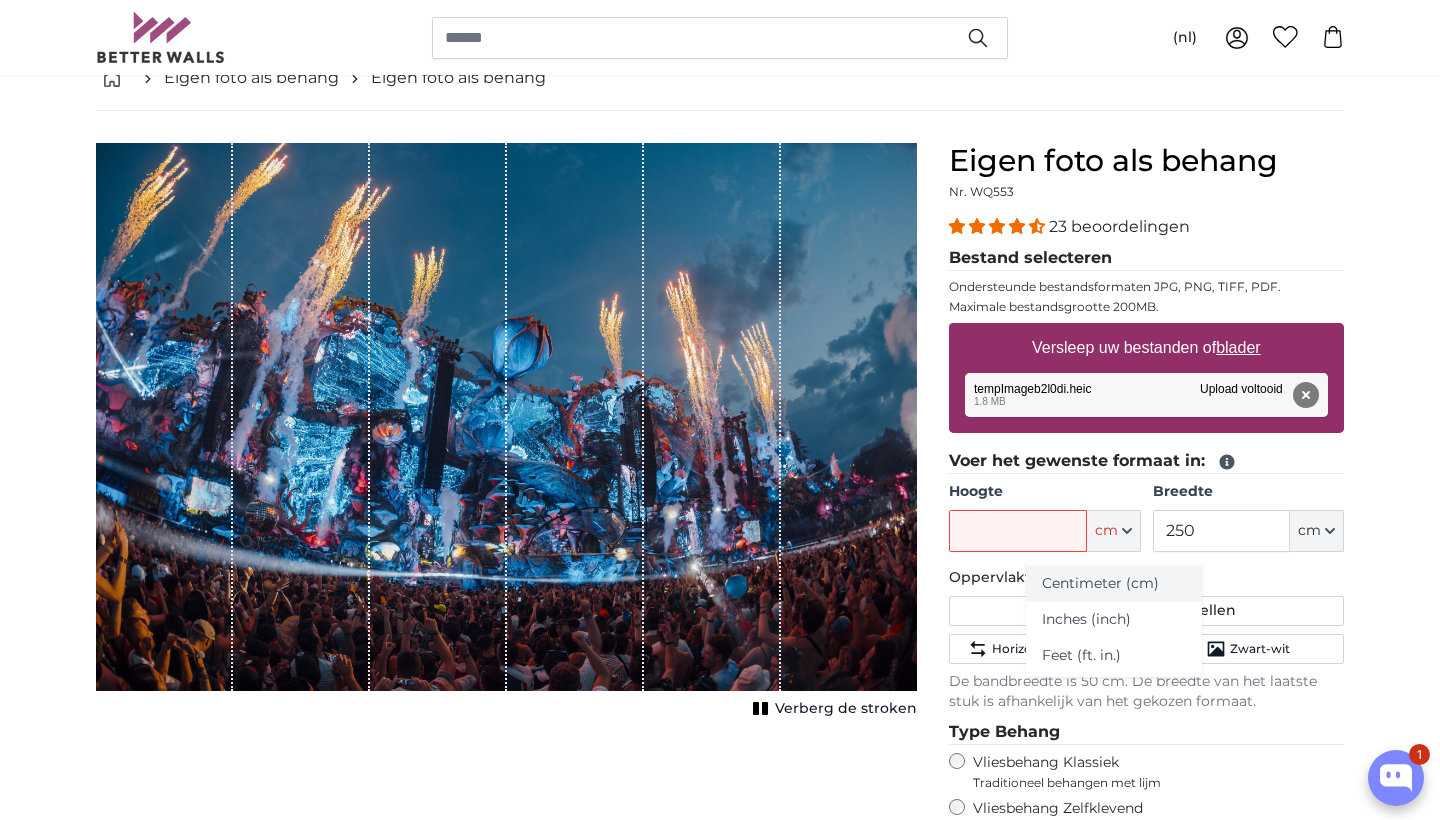 click on "Centimeter (cm)" 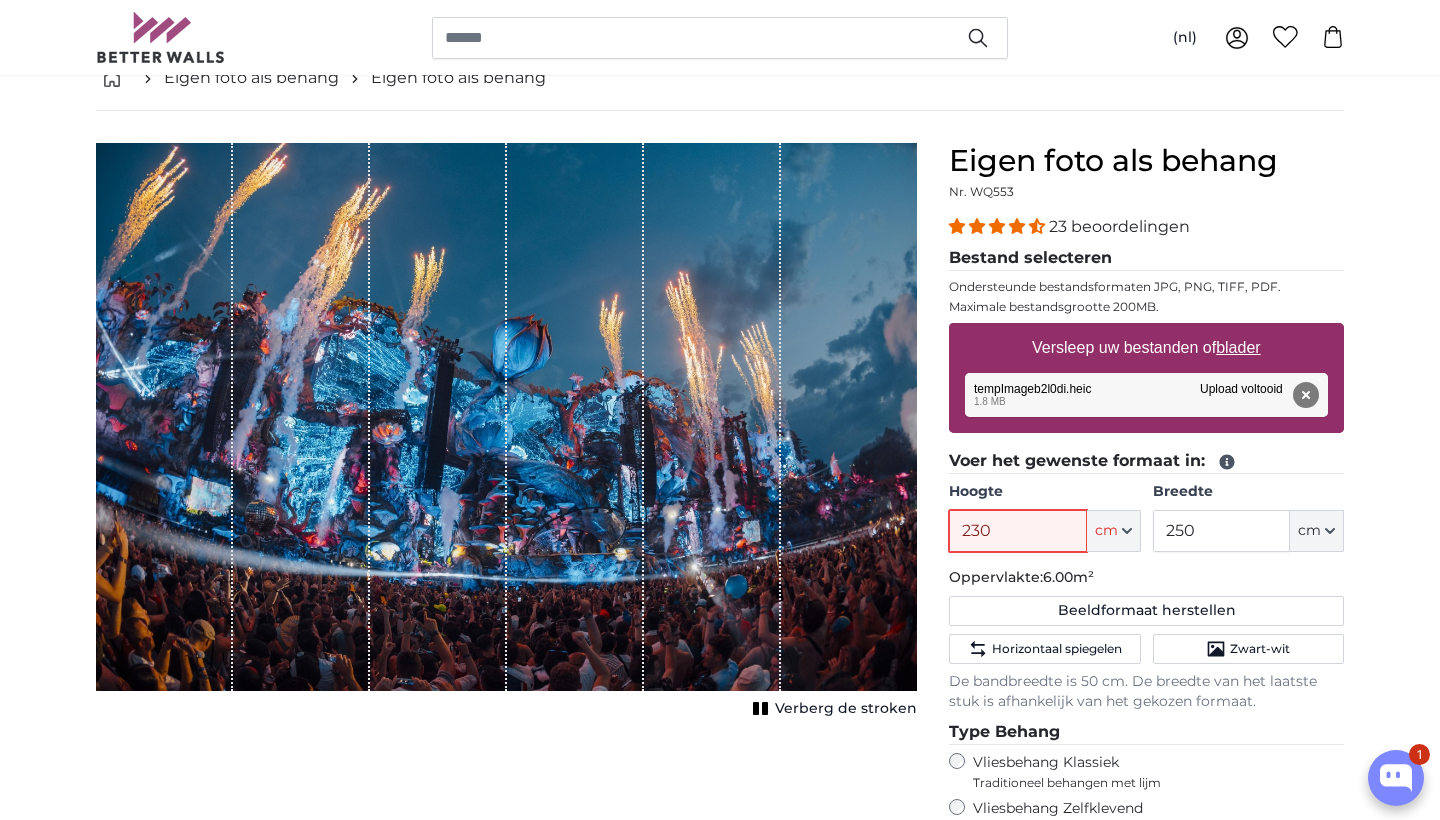 click on "230" at bounding box center [1017, 531] 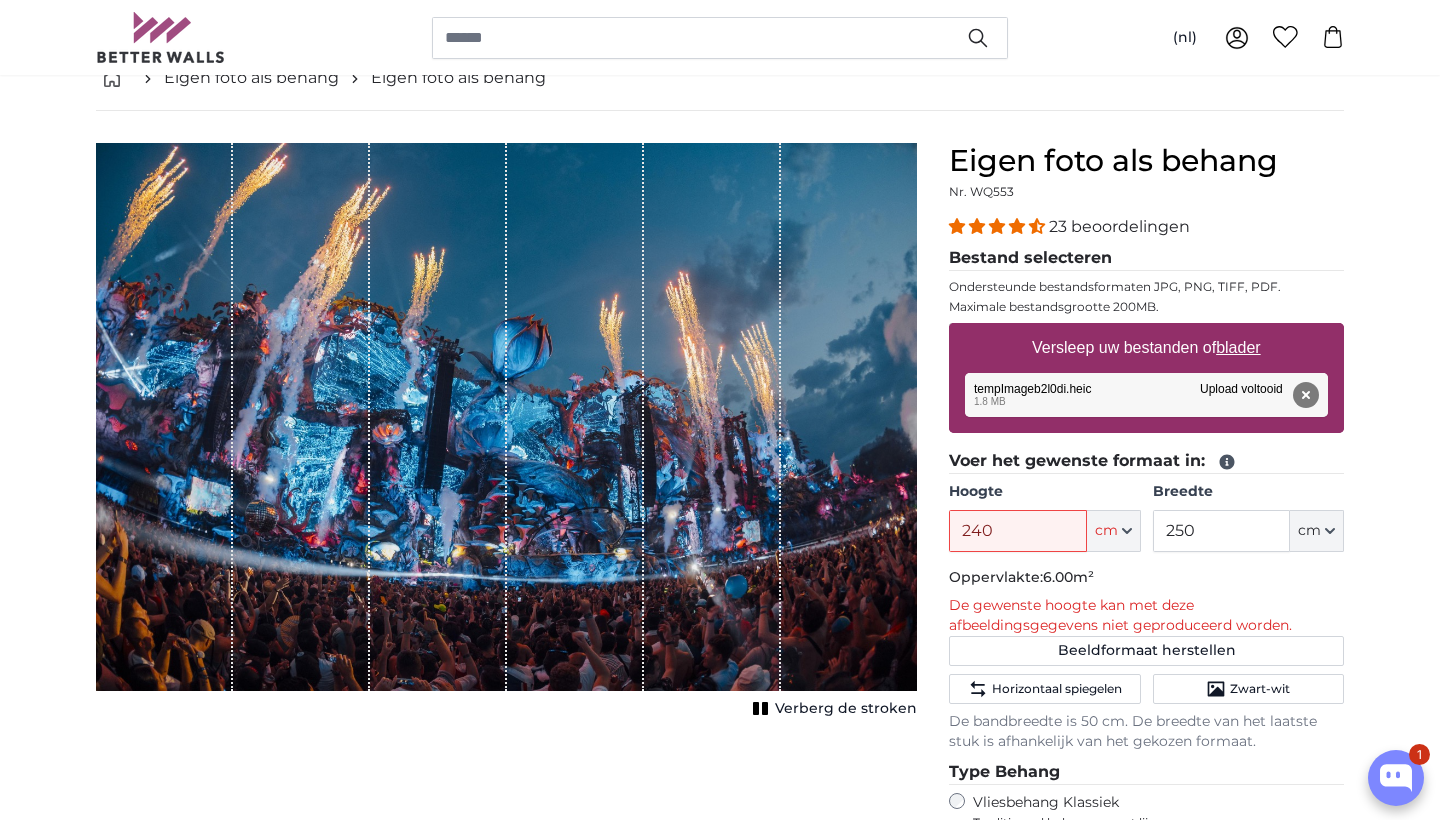 click on "De gewenste hoogte kan met deze afbeeldingsgegevens niet geproduceerd worden." 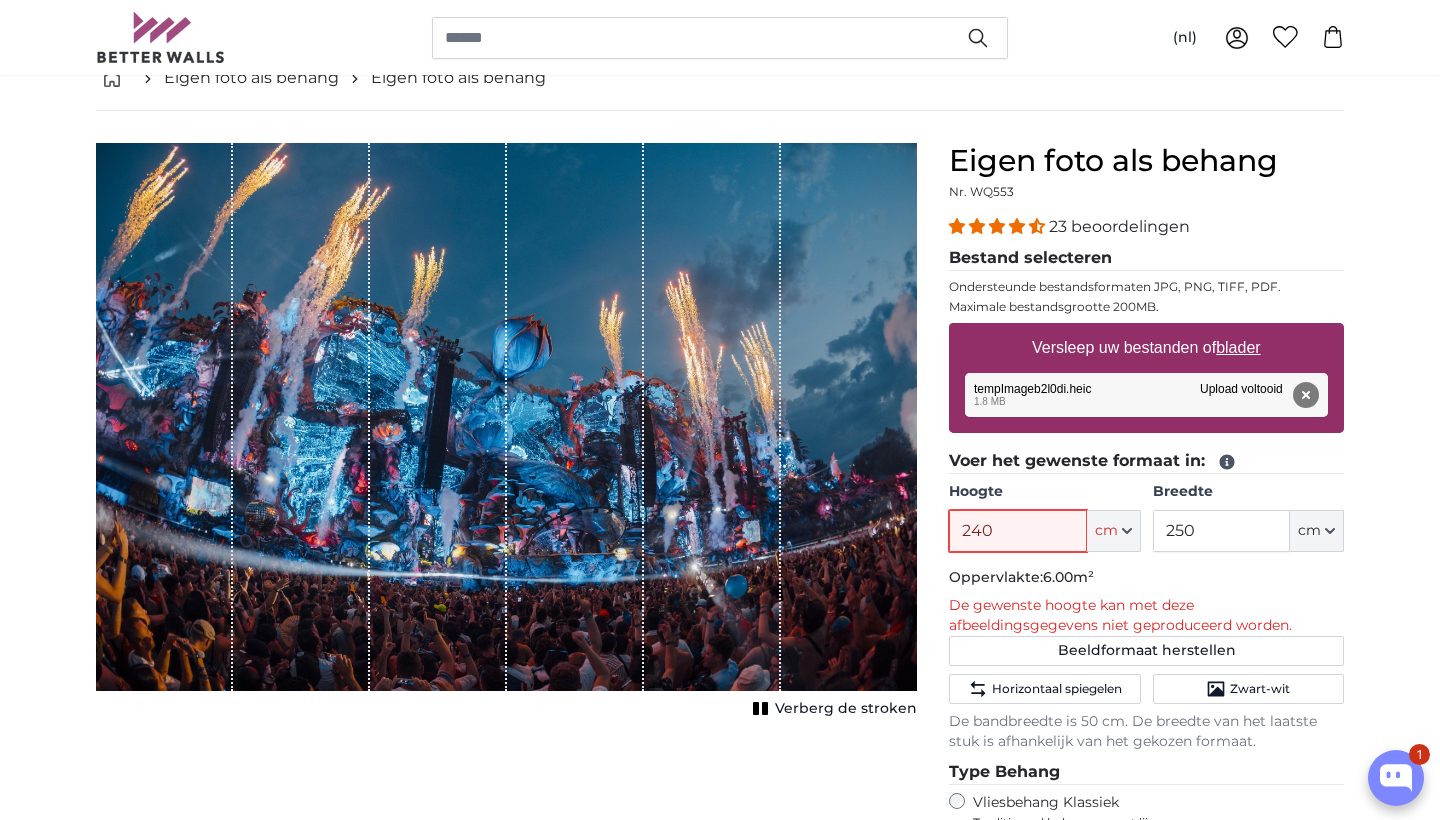 click on "240" at bounding box center [1017, 531] 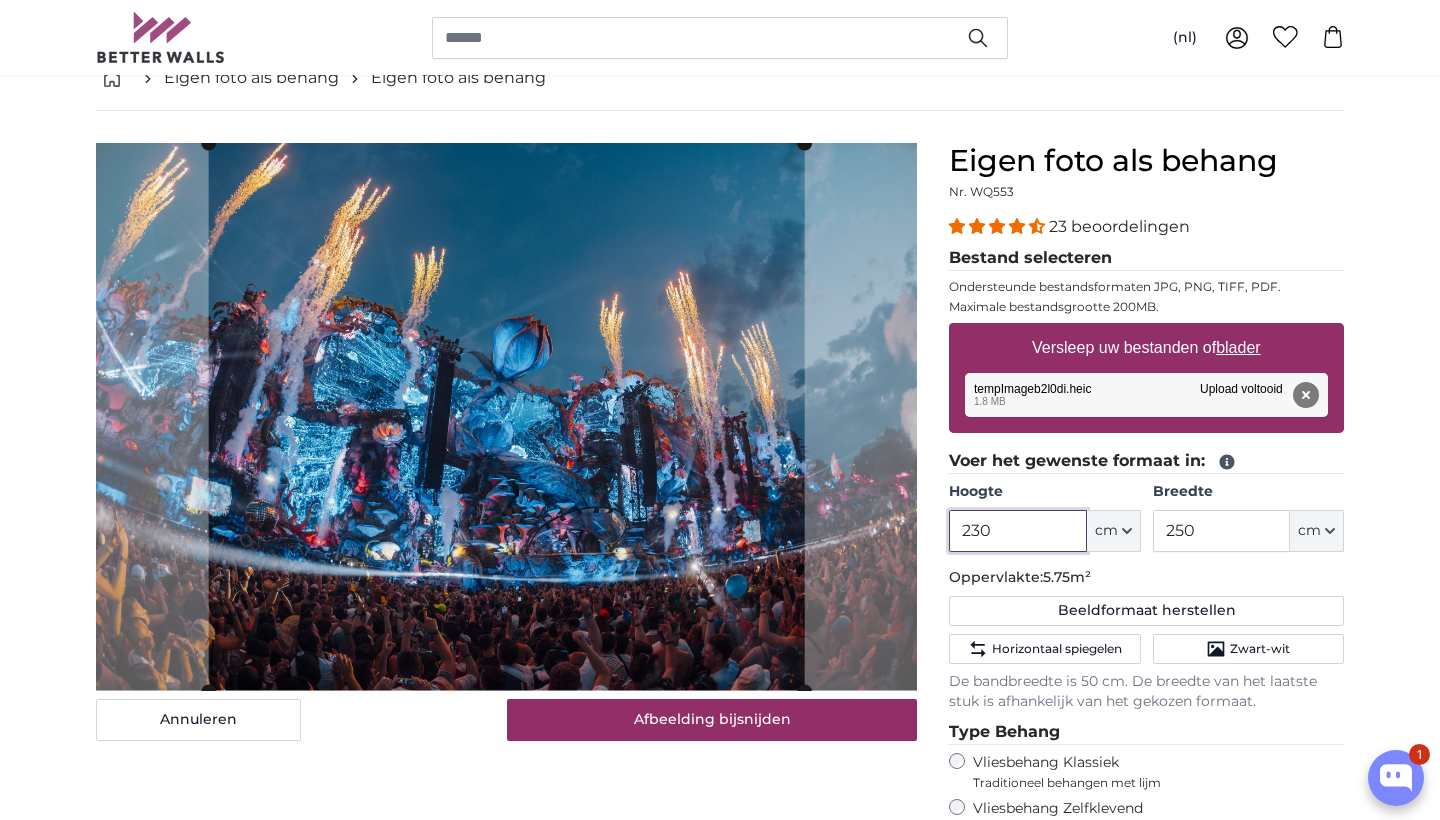 click at bounding box center (0, 0) 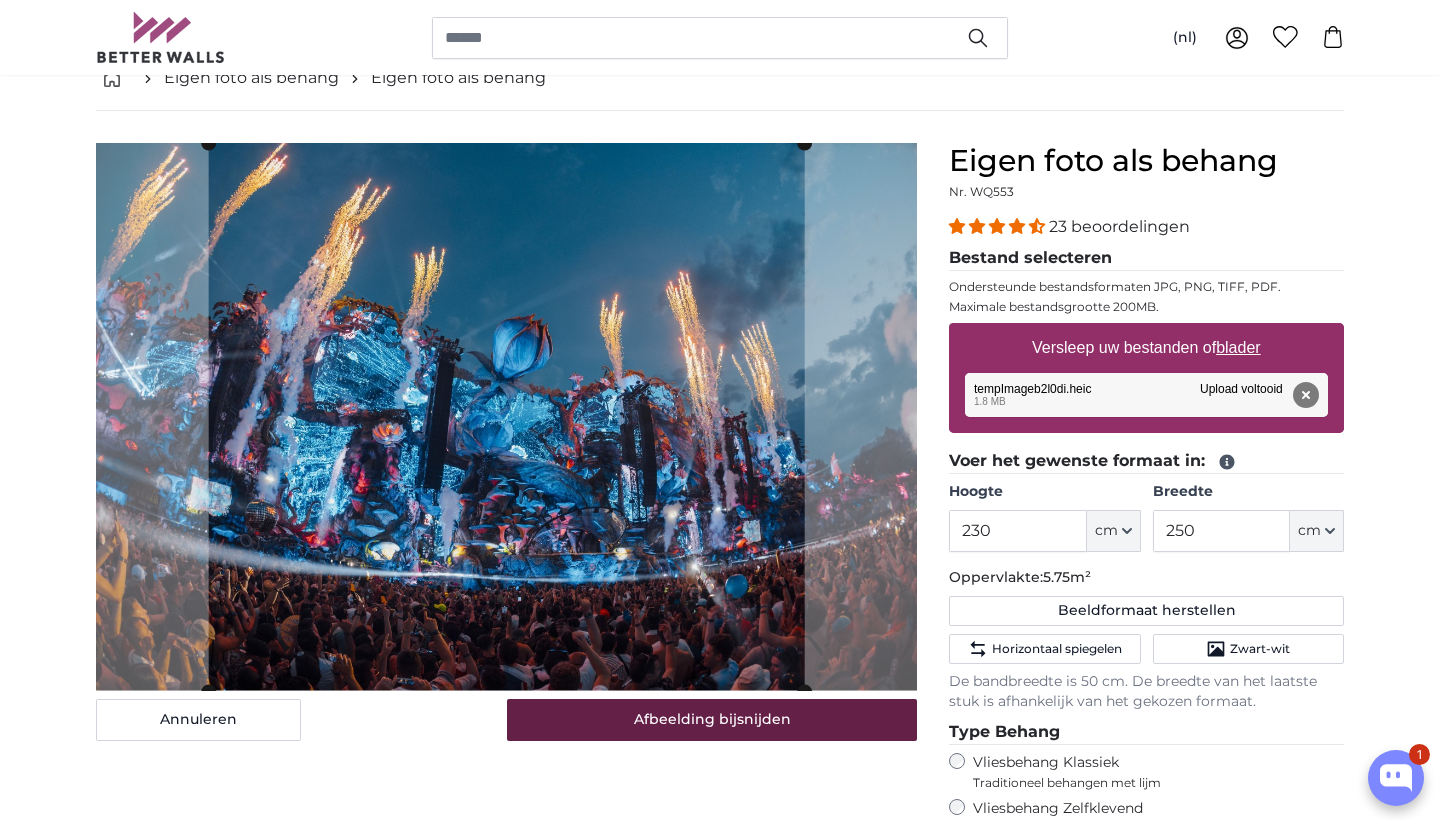 click on "Afbeelding bijsnijden" at bounding box center [712, 720] 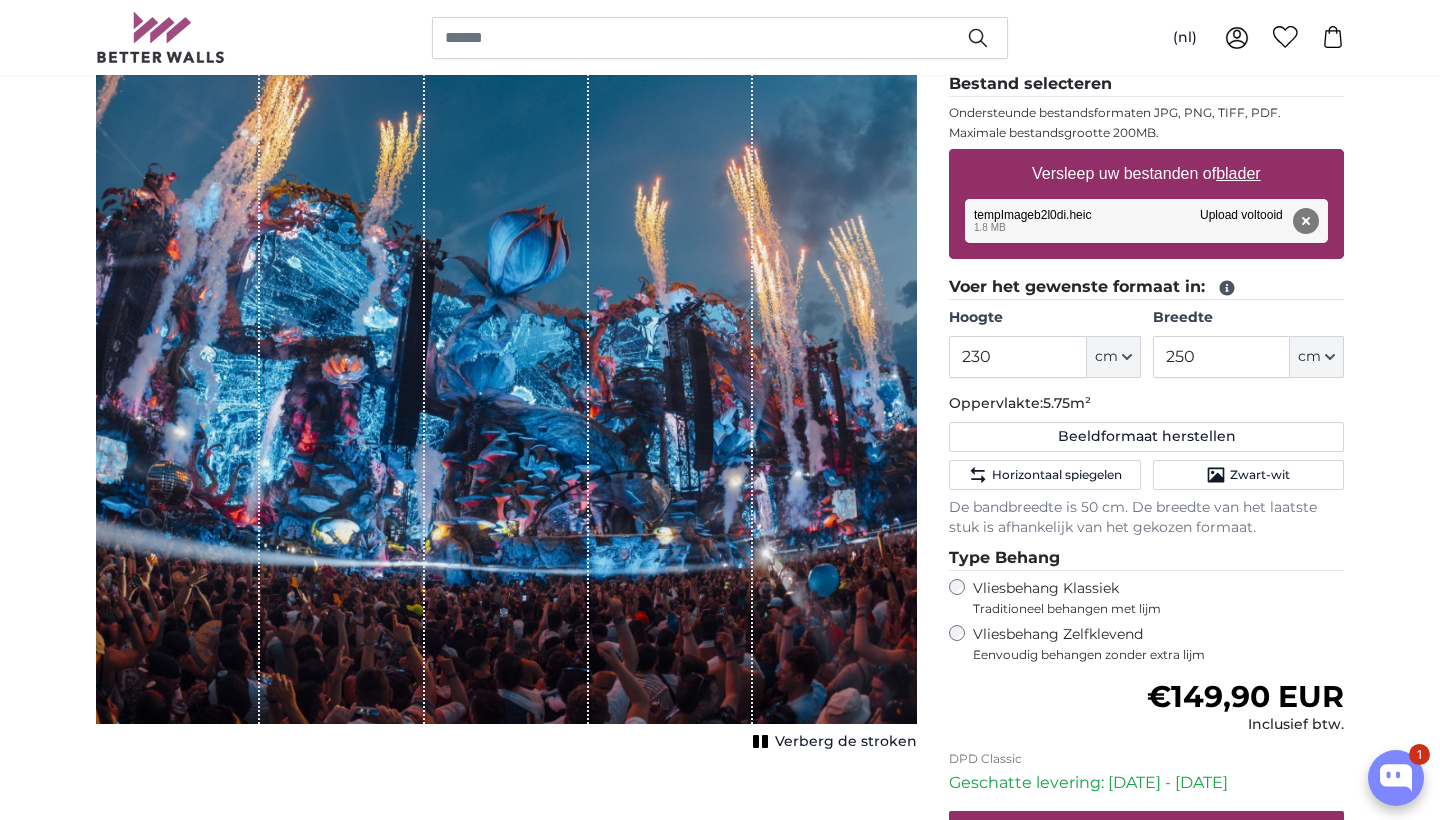 scroll, scrollTop: 297, scrollLeft: 0, axis: vertical 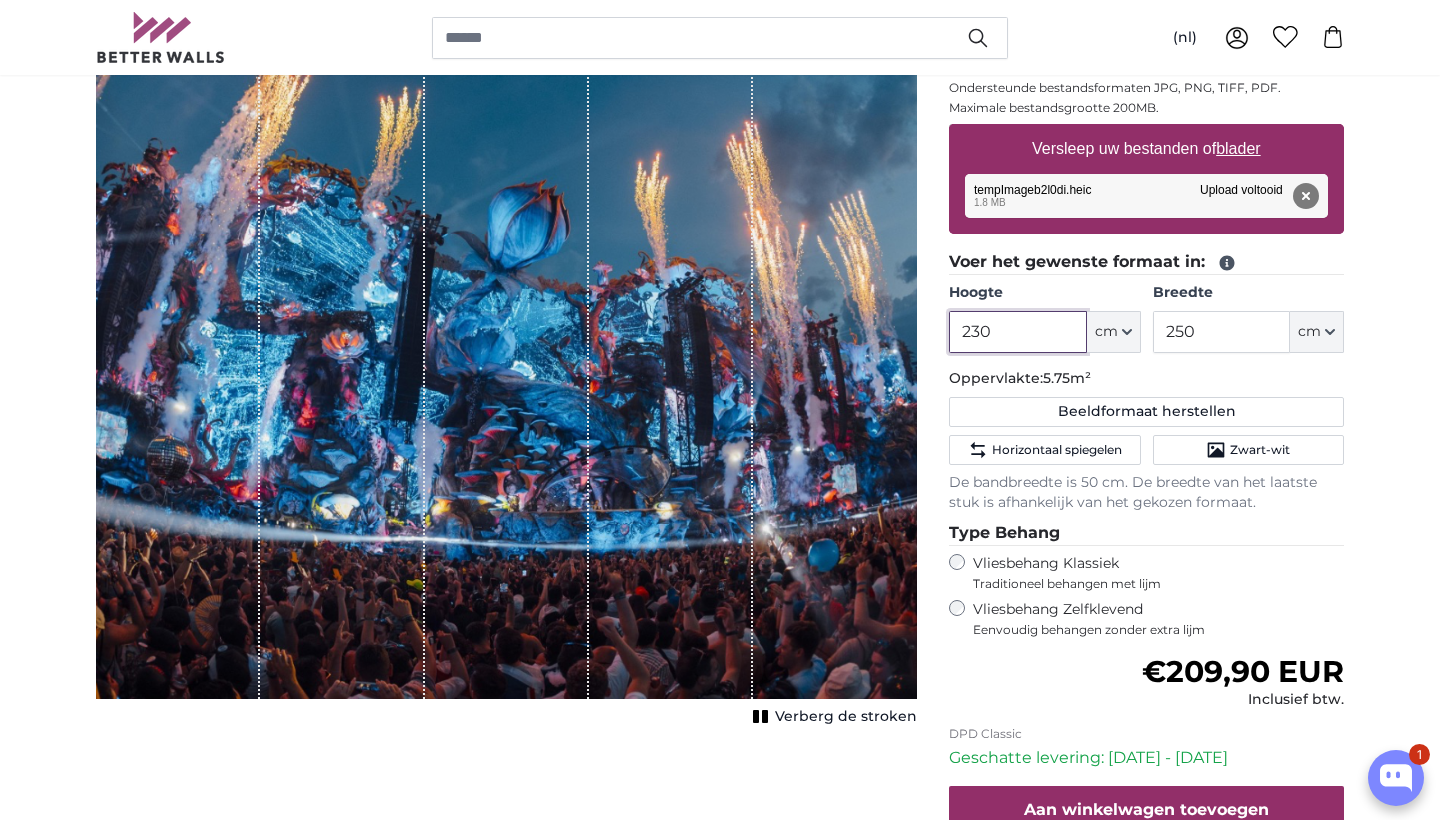 click on "230" at bounding box center (1017, 332) 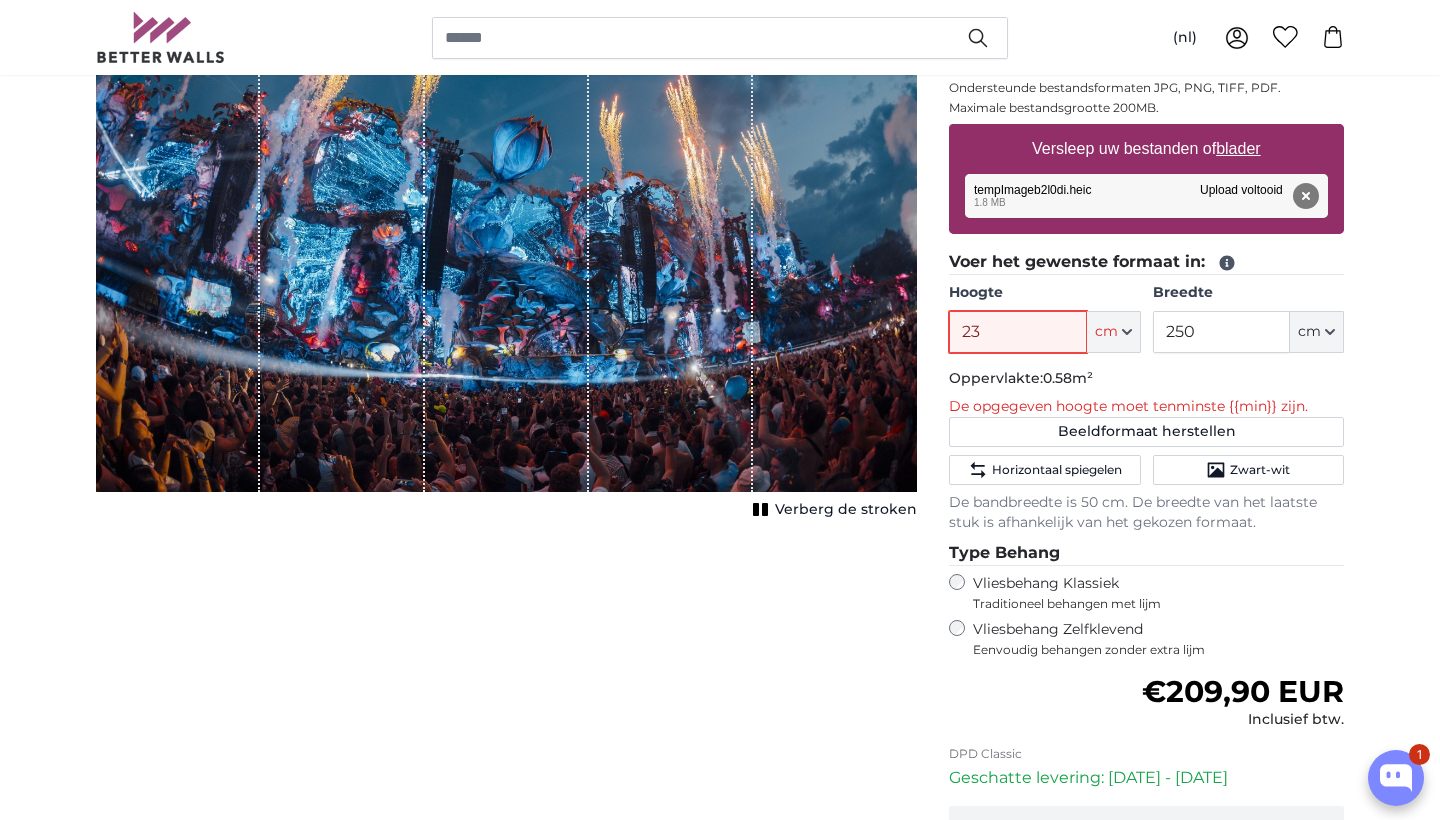 type on "230" 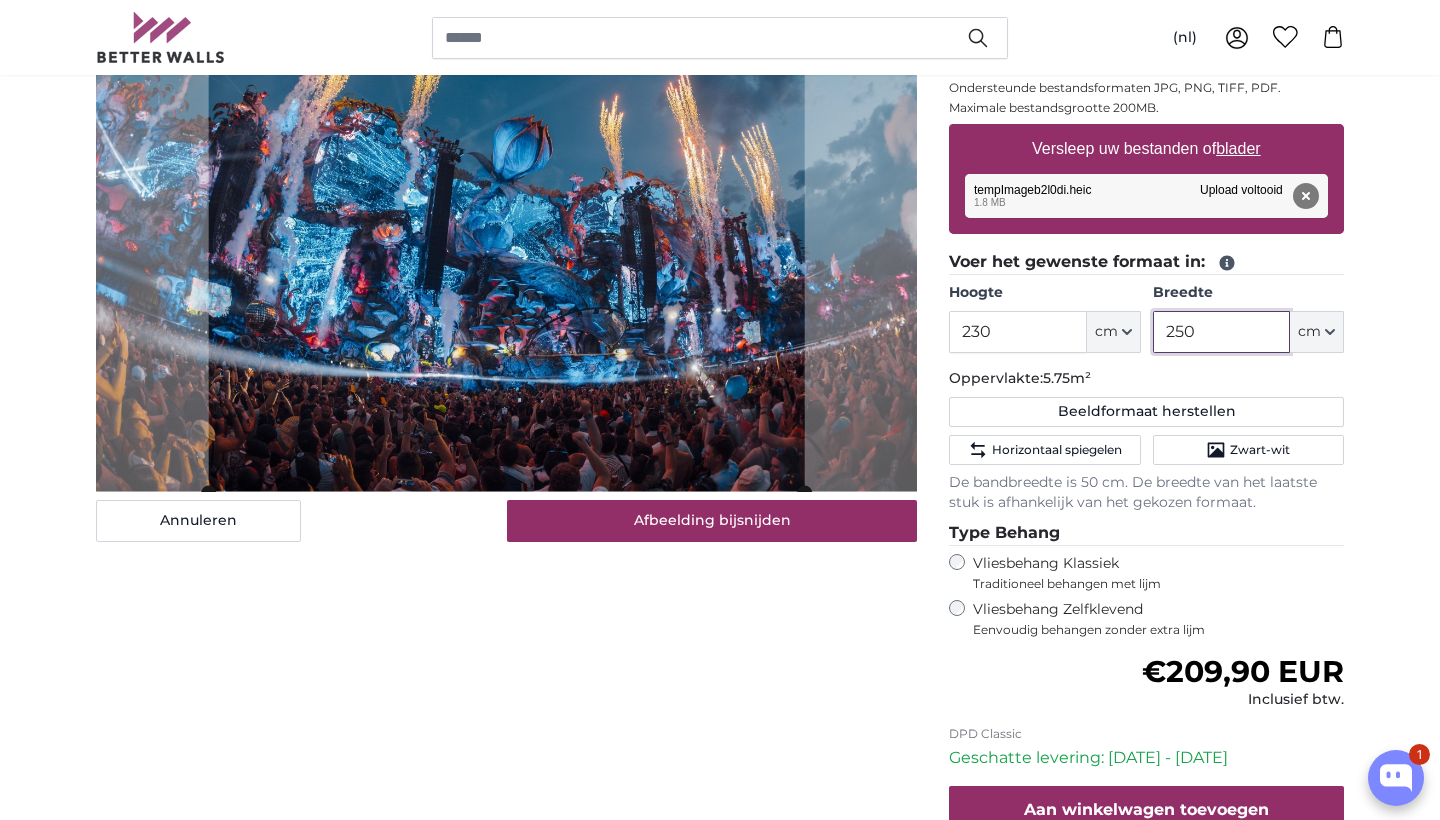 click on "250" at bounding box center (1221, 332) 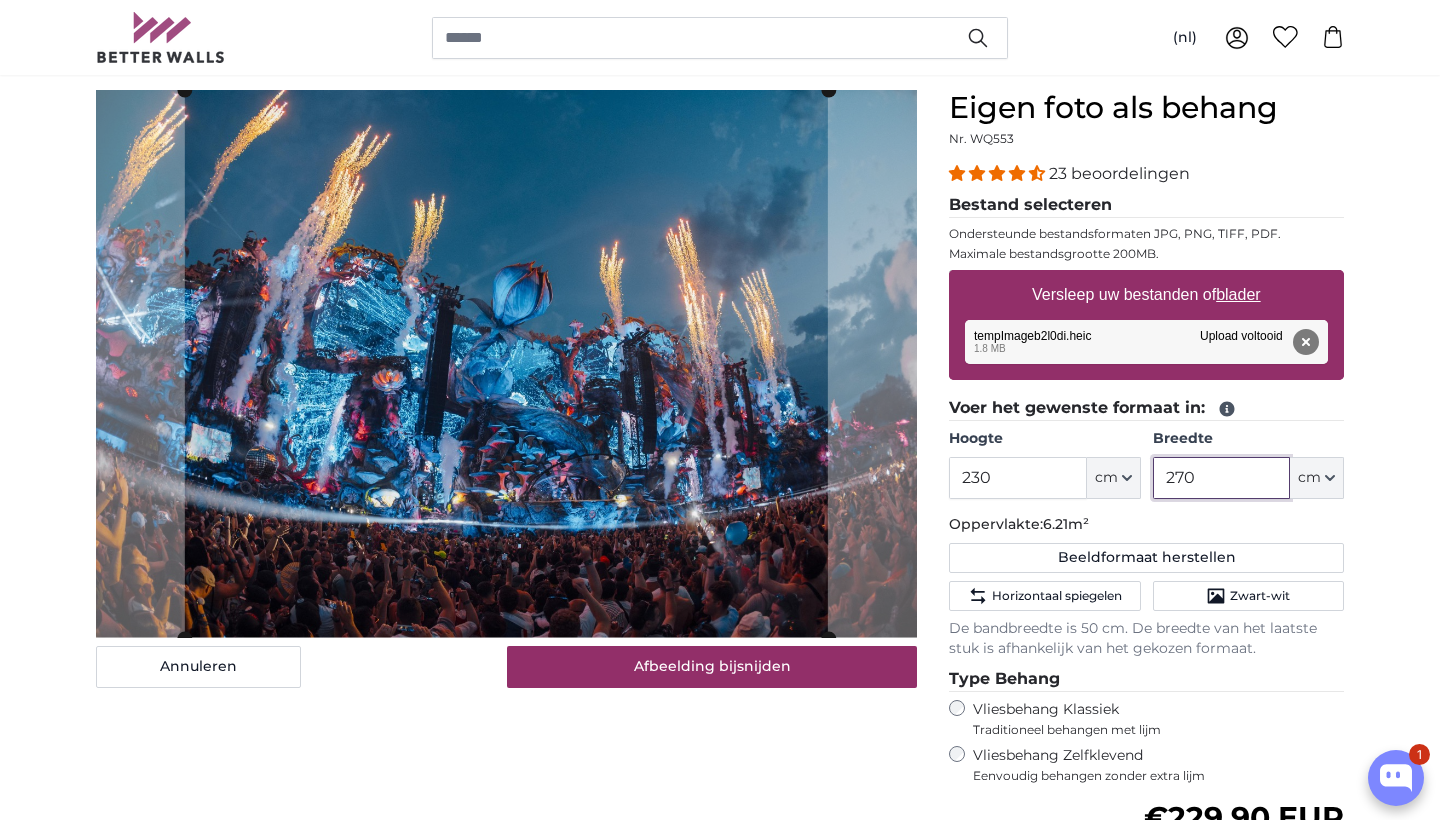 scroll, scrollTop: 172, scrollLeft: 0, axis: vertical 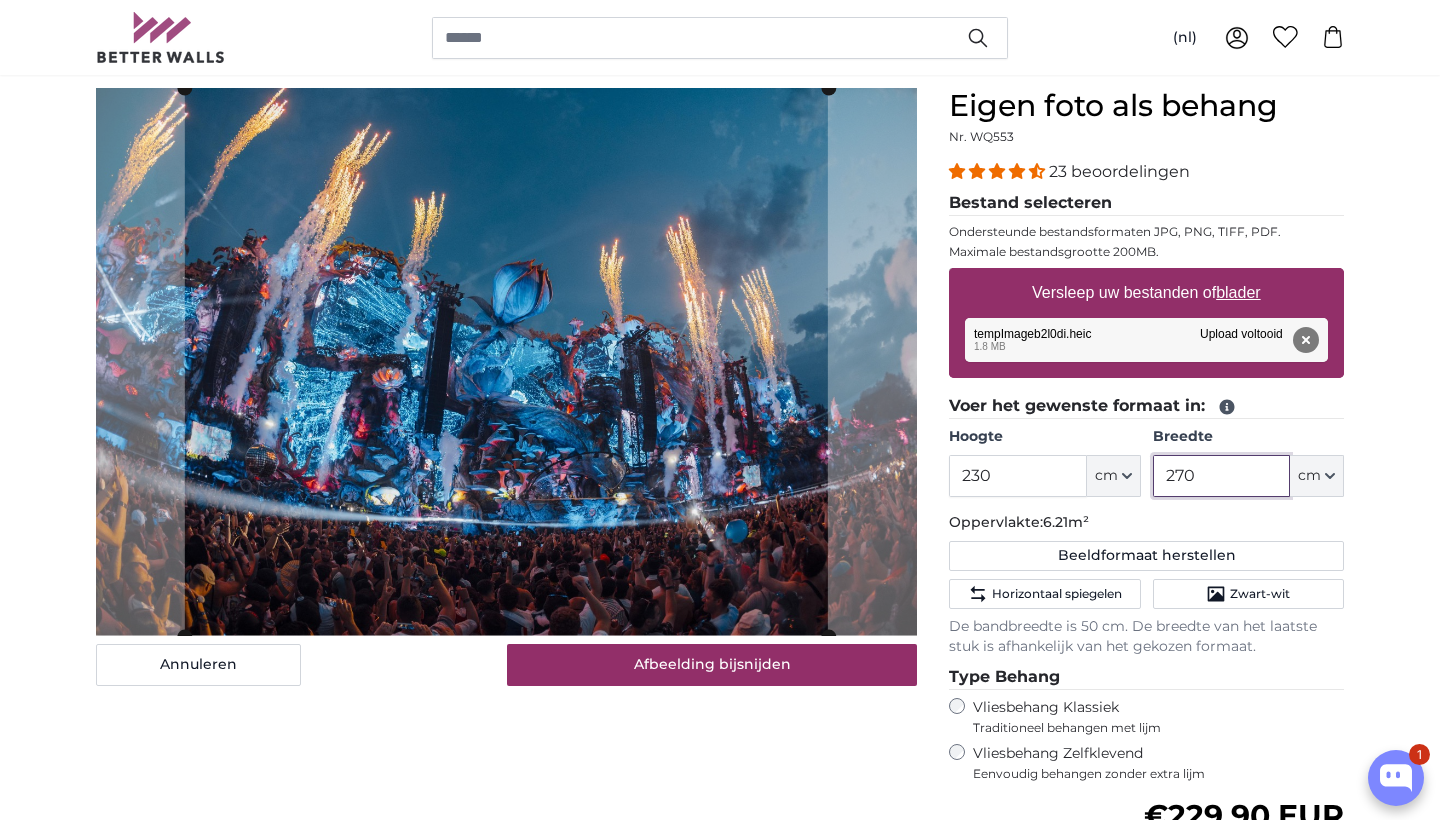 type on "270" 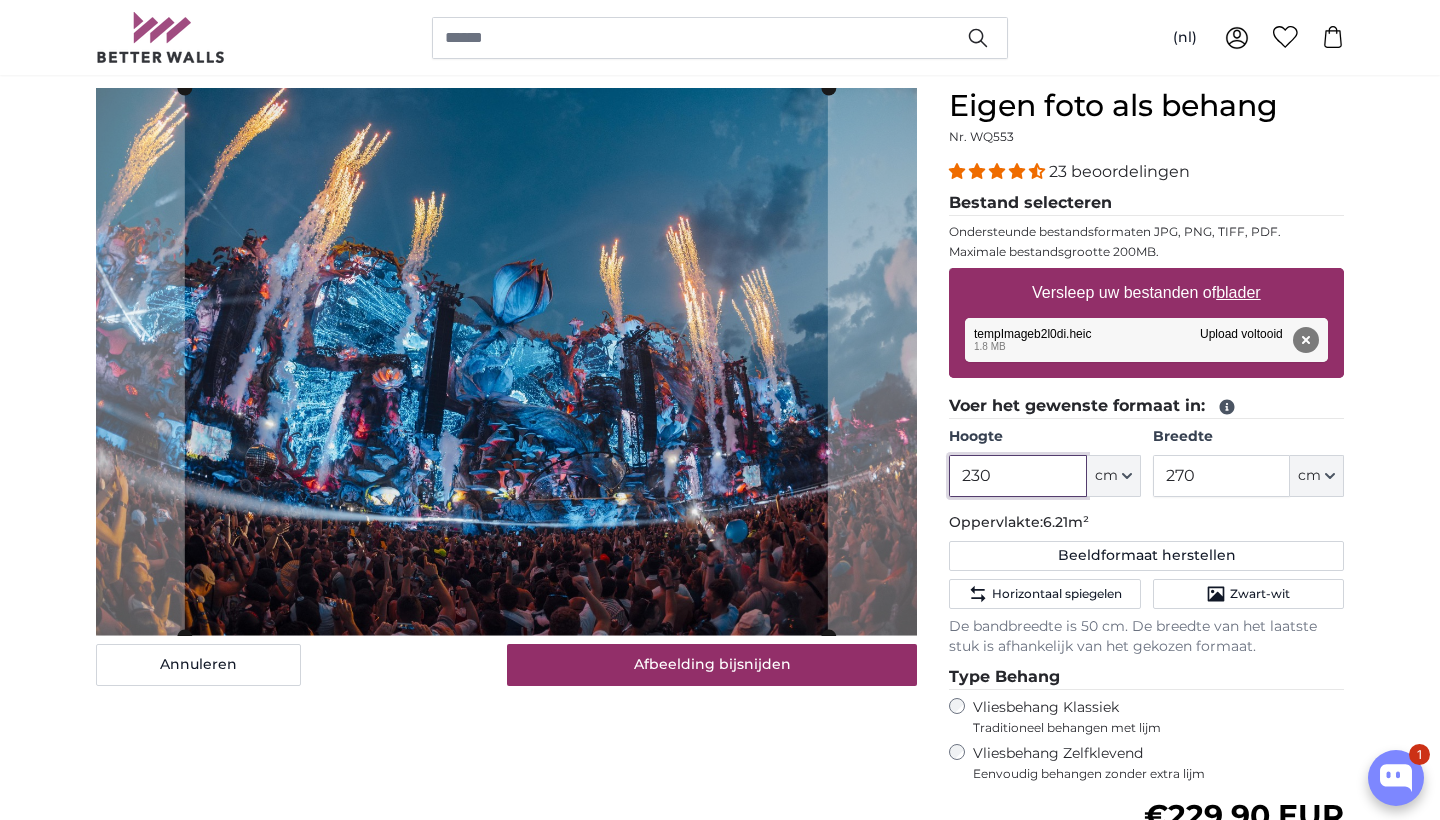 click on "230" at bounding box center (1017, 476) 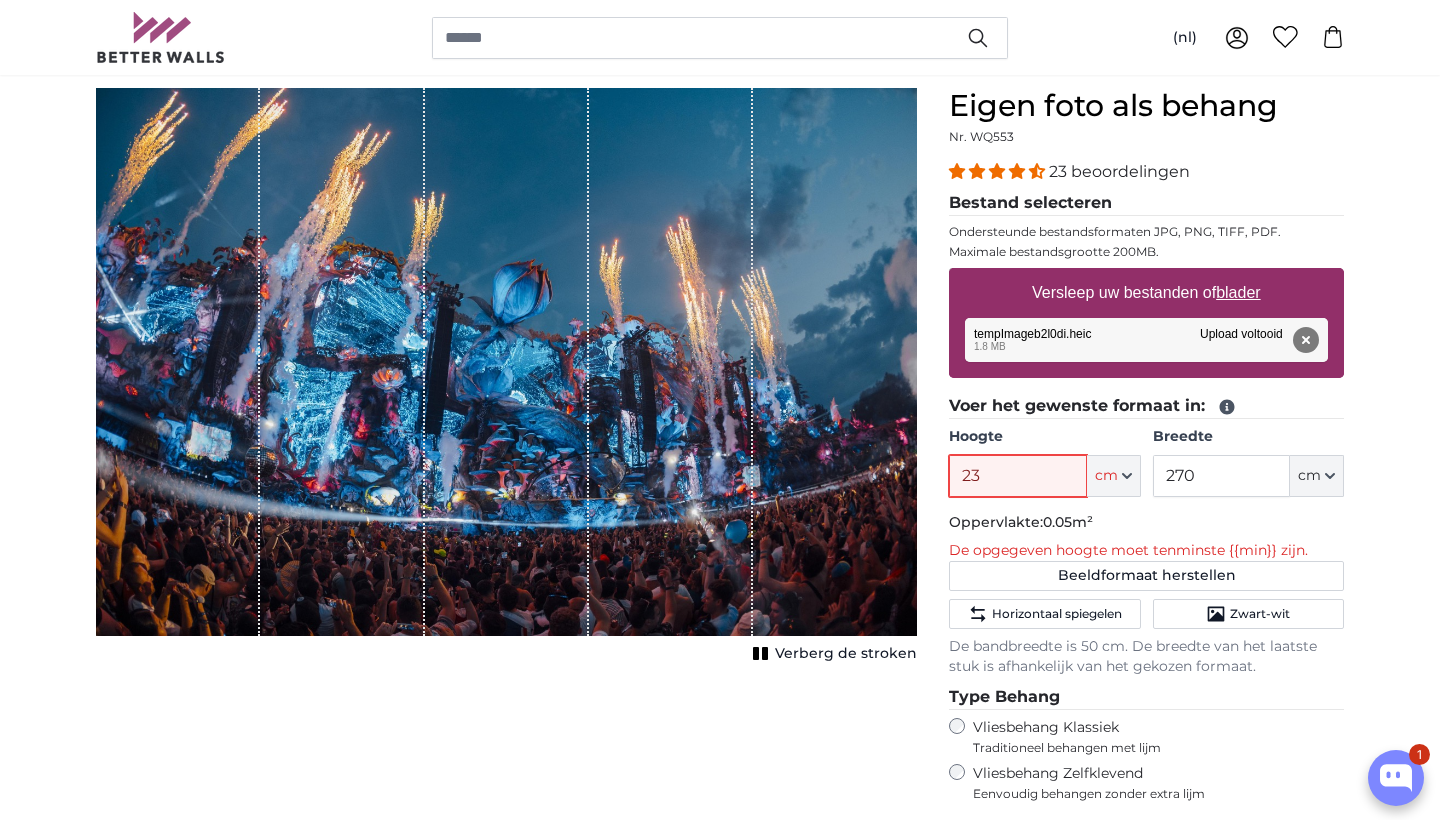 type on "230" 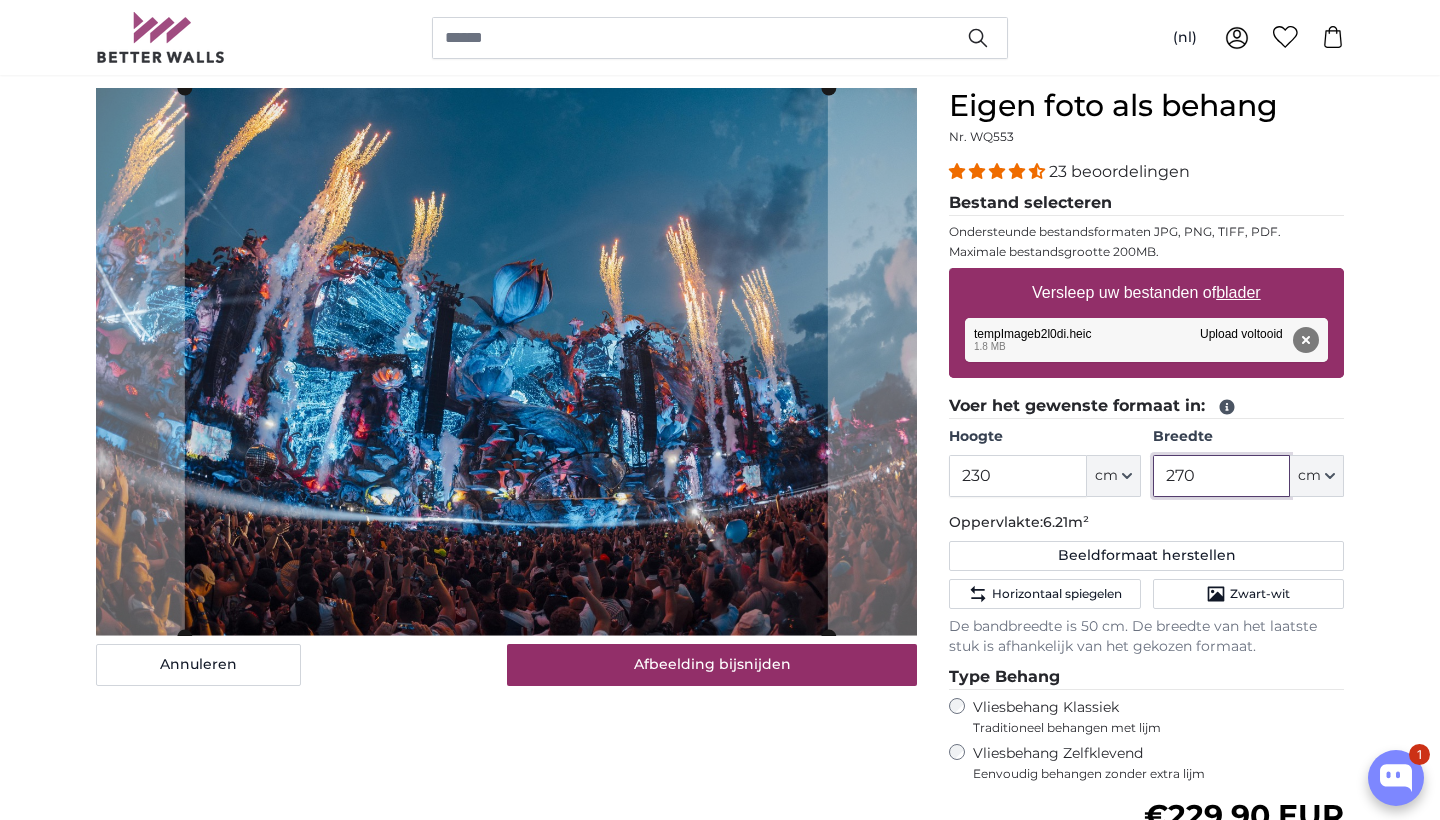 click on "270" at bounding box center (1221, 476) 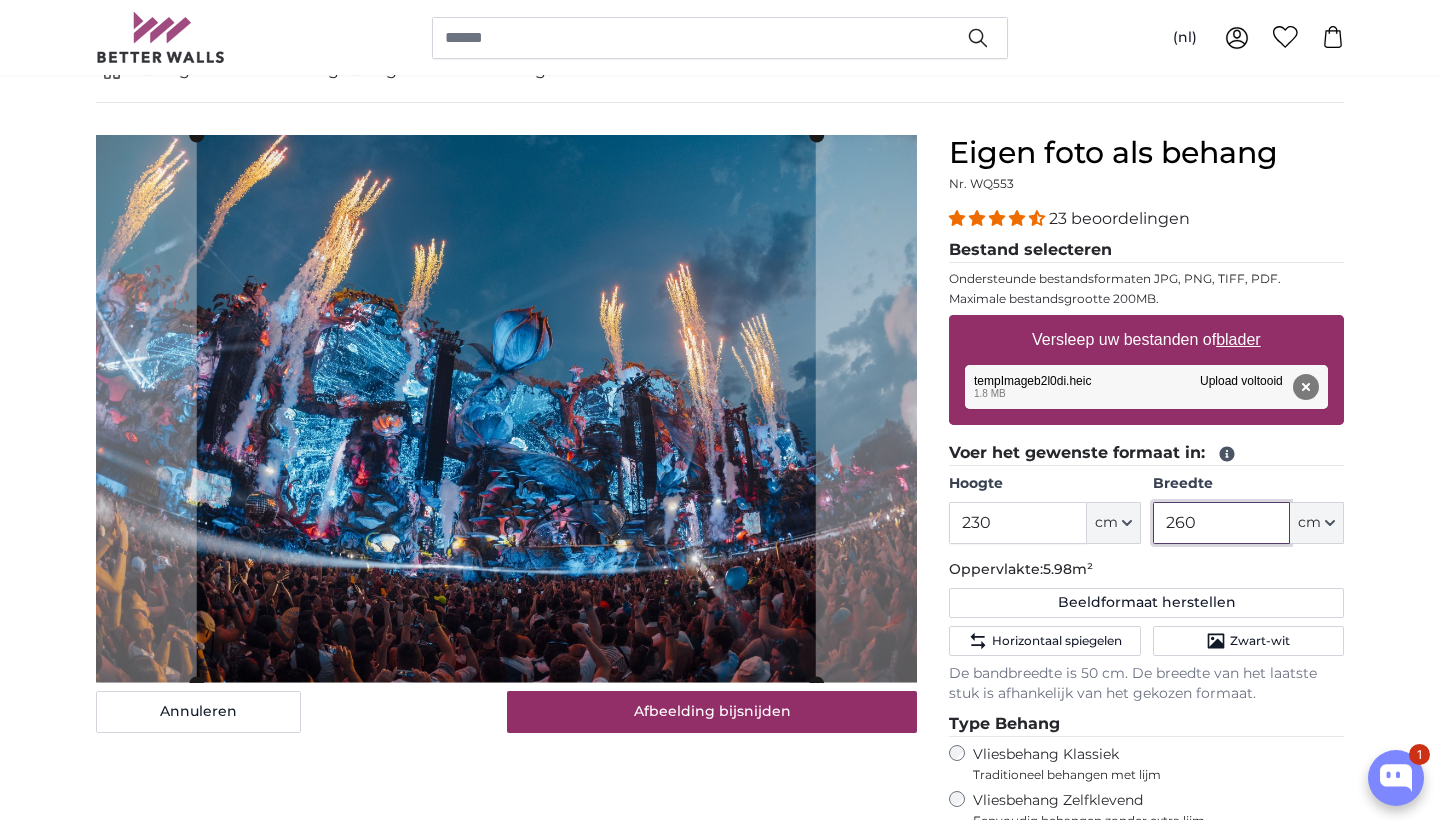 scroll, scrollTop: 116, scrollLeft: 0, axis: vertical 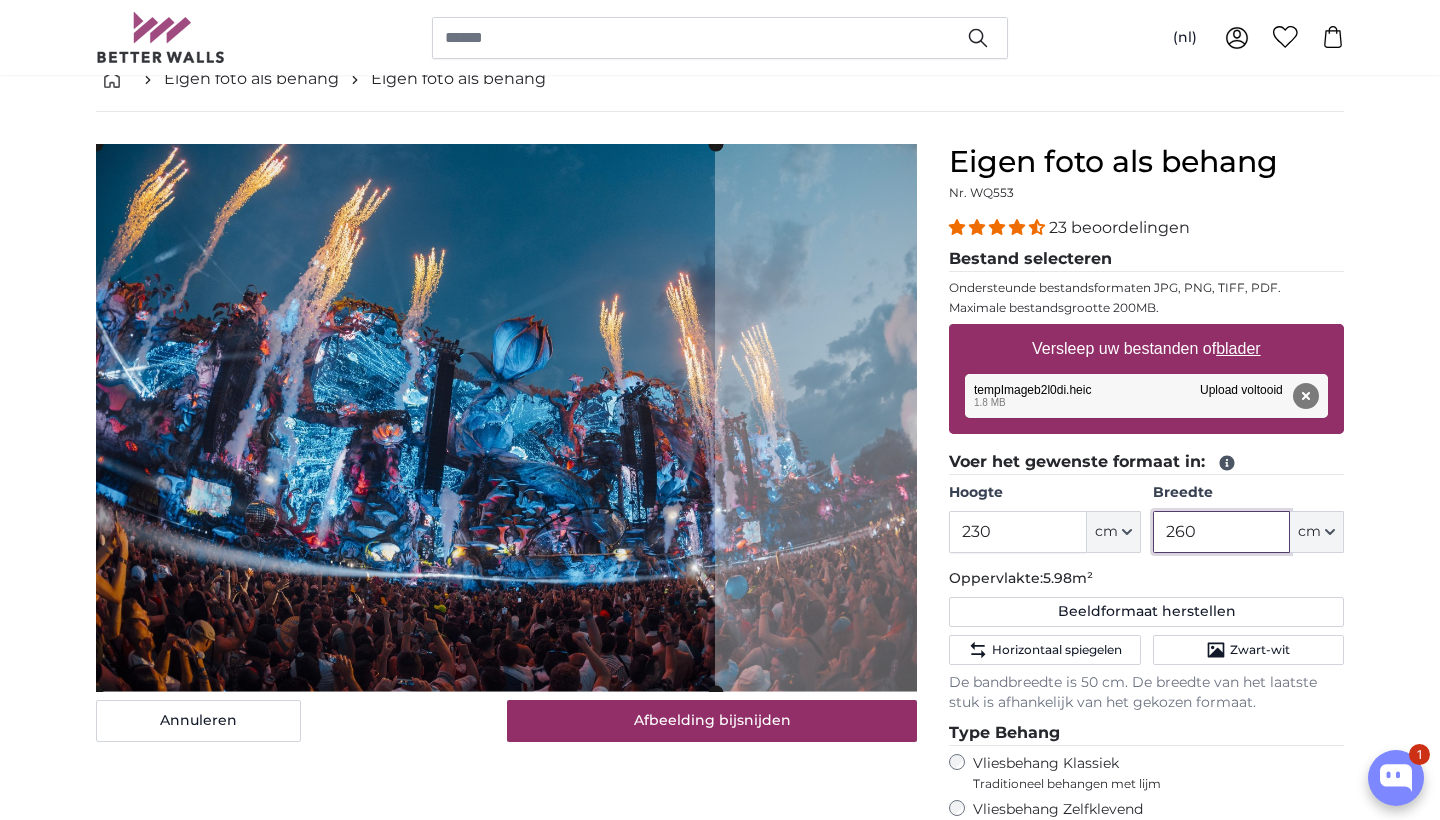 click 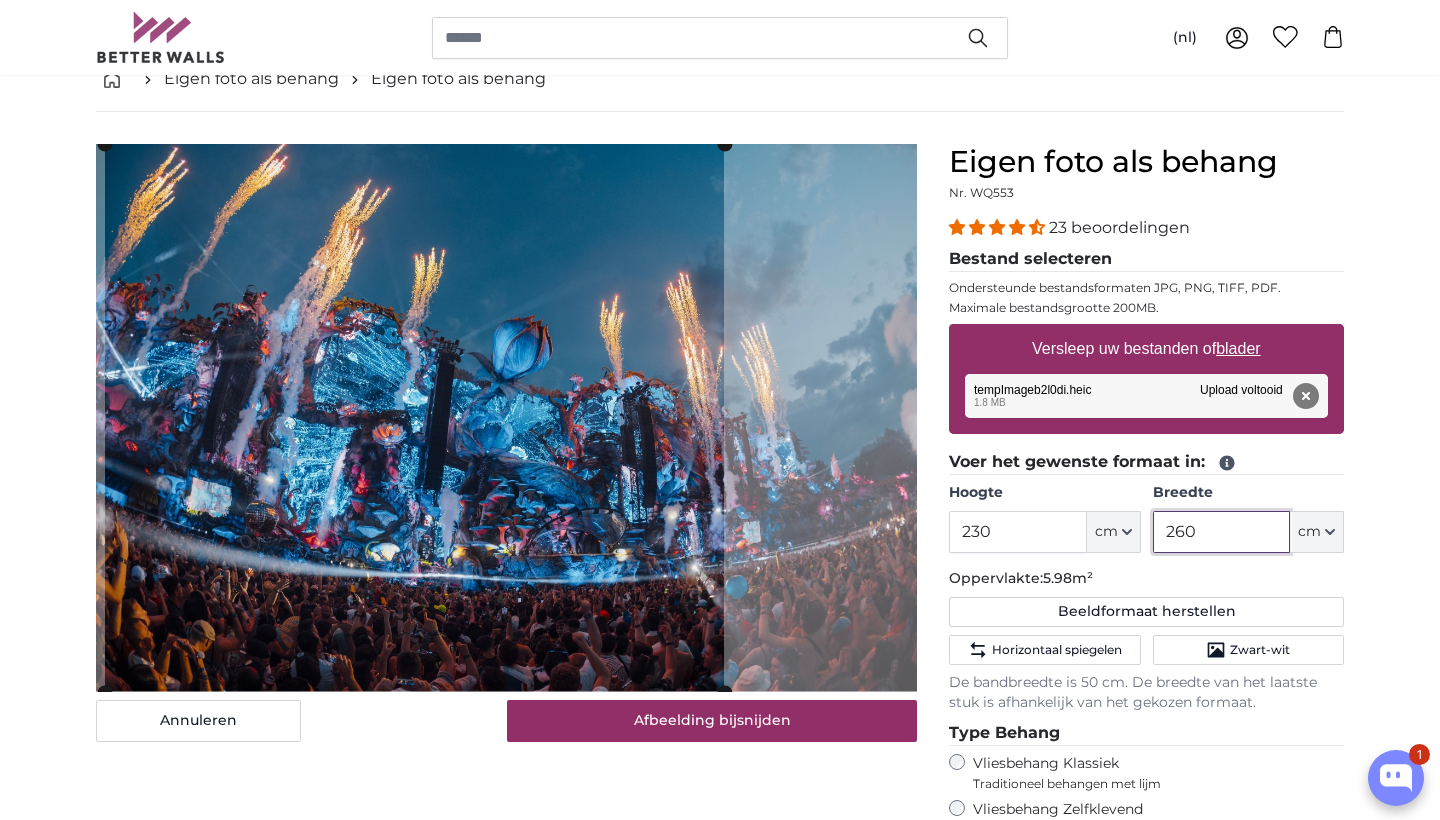 click 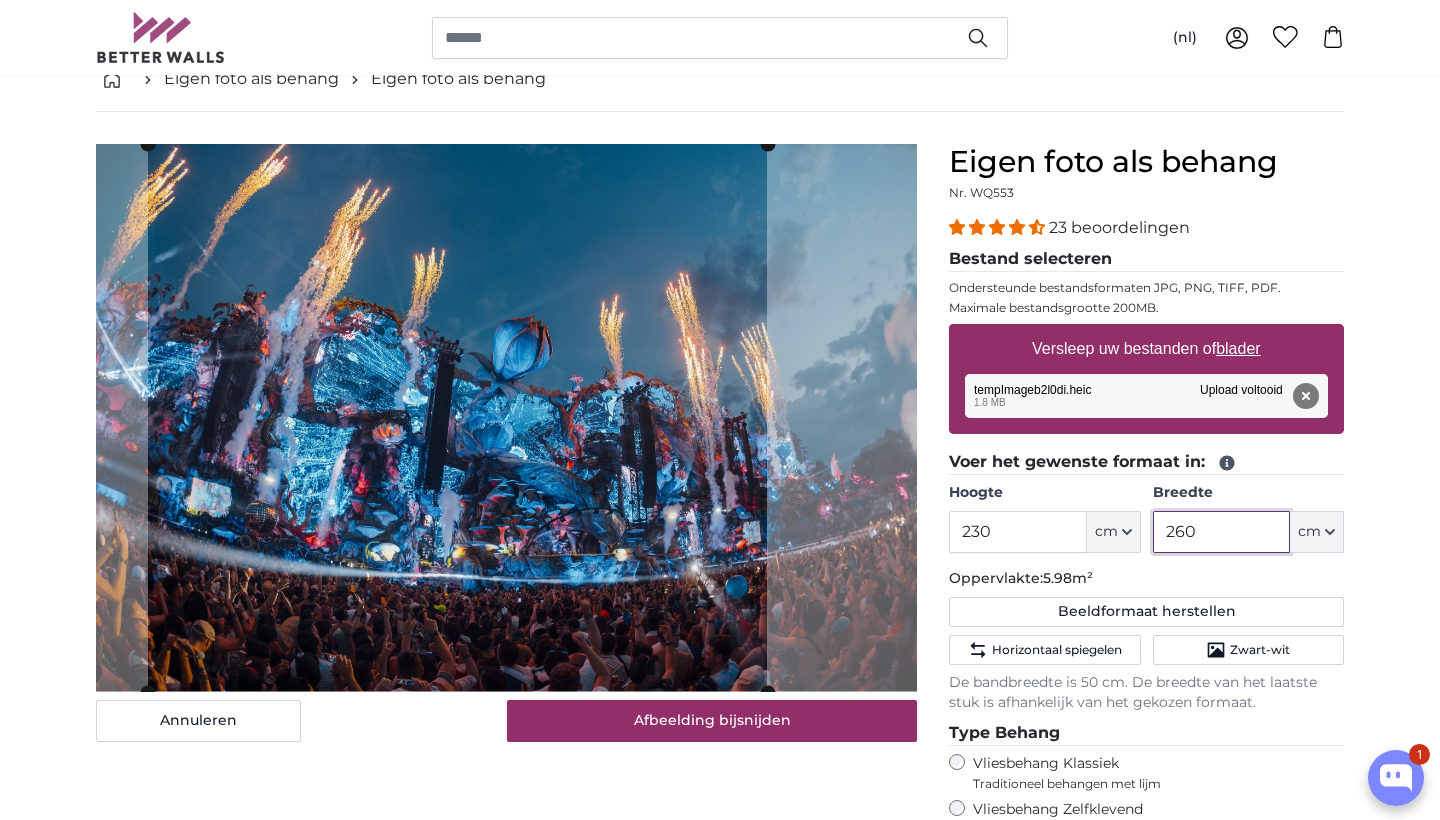 click 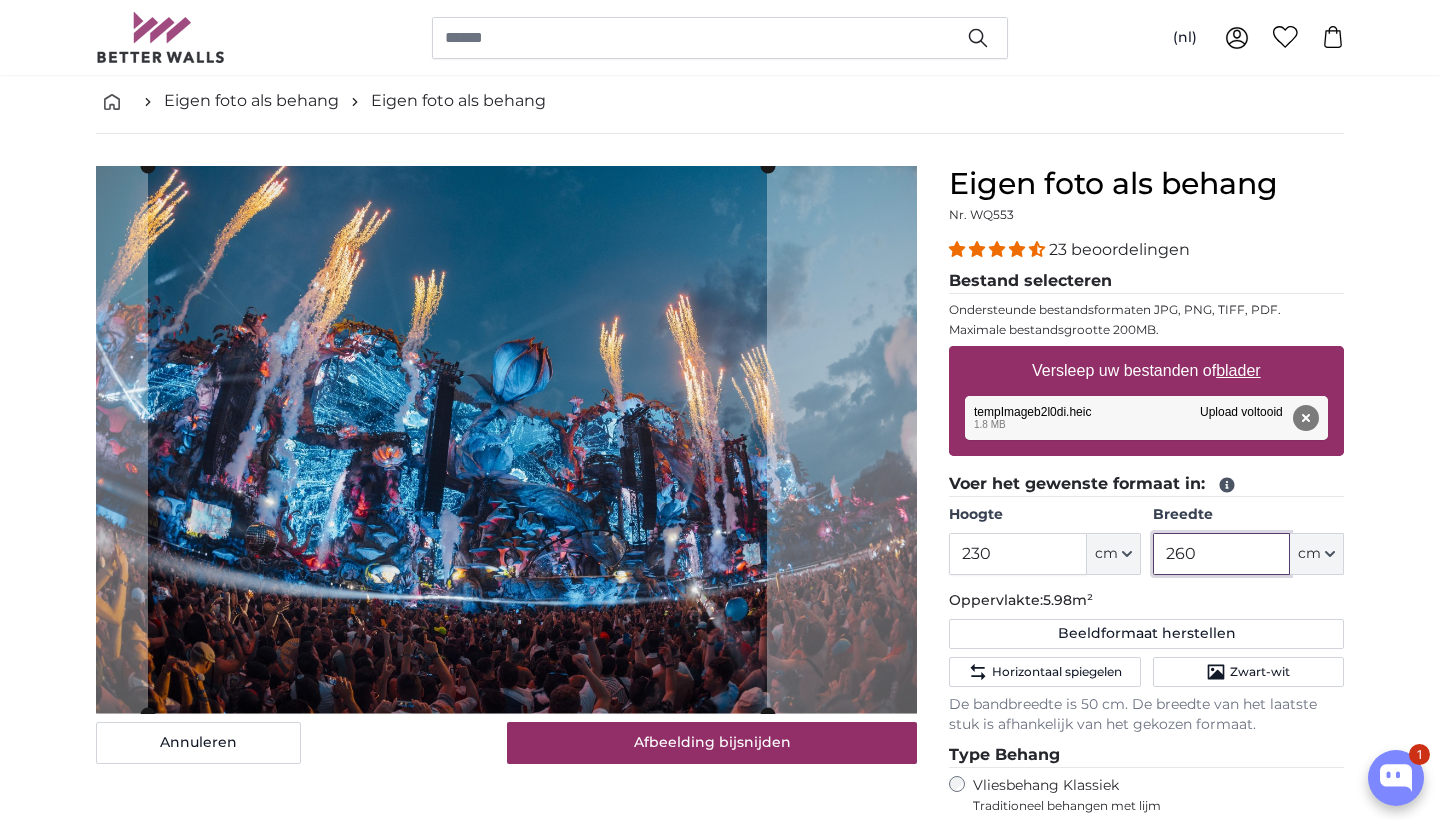 scroll, scrollTop: 77, scrollLeft: 0, axis: vertical 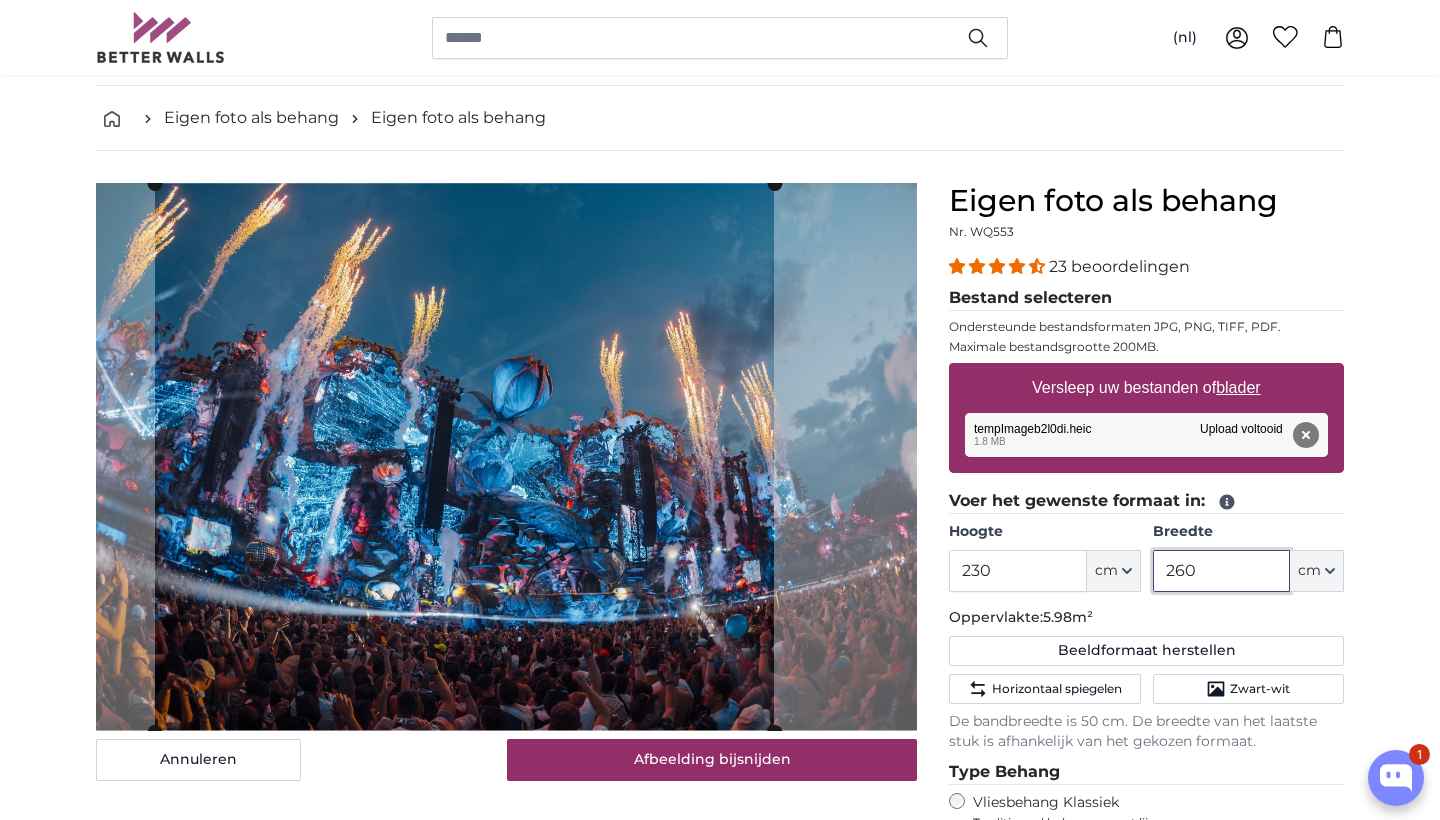 click 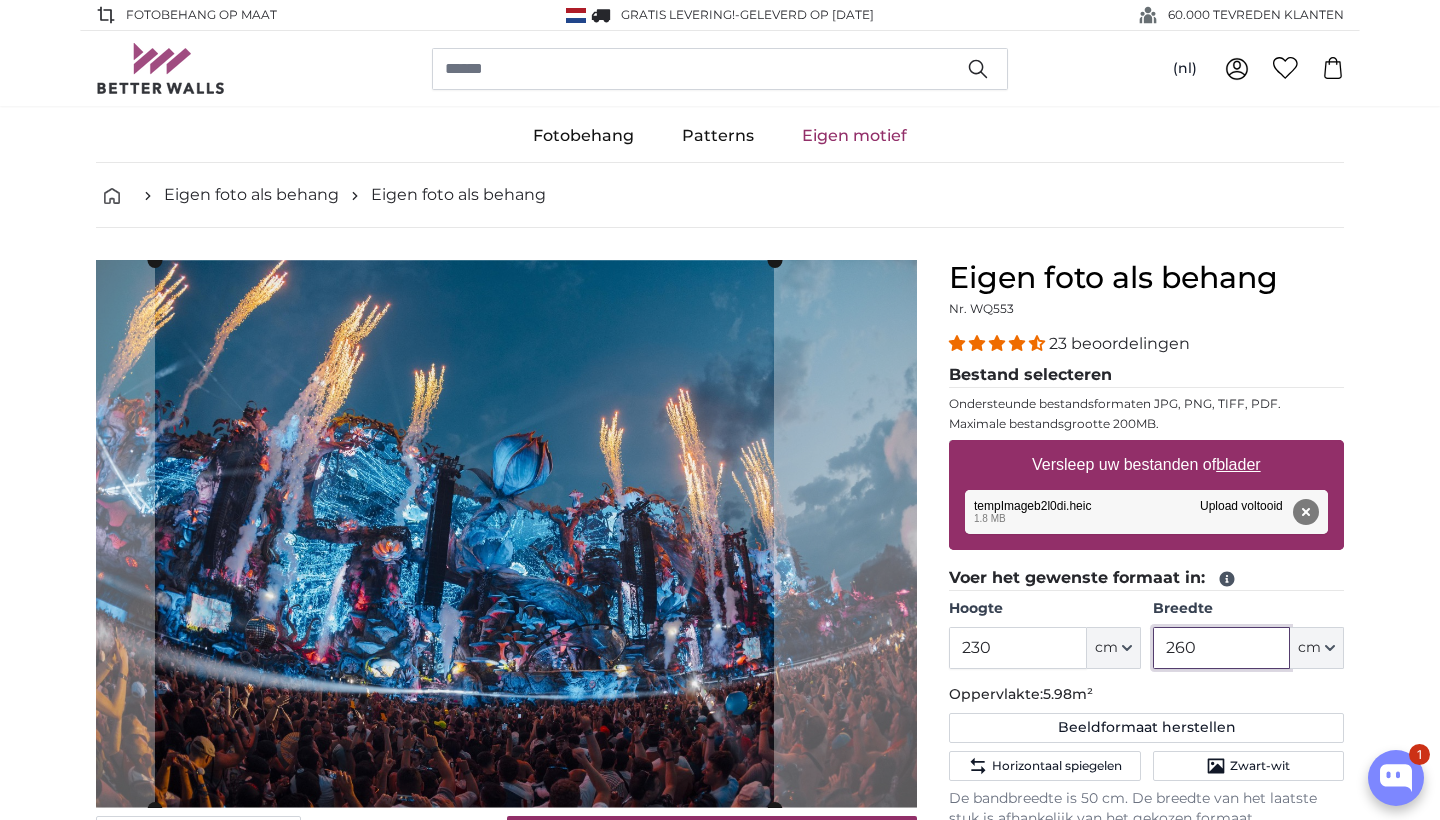 scroll, scrollTop: 191, scrollLeft: 0, axis: vertical 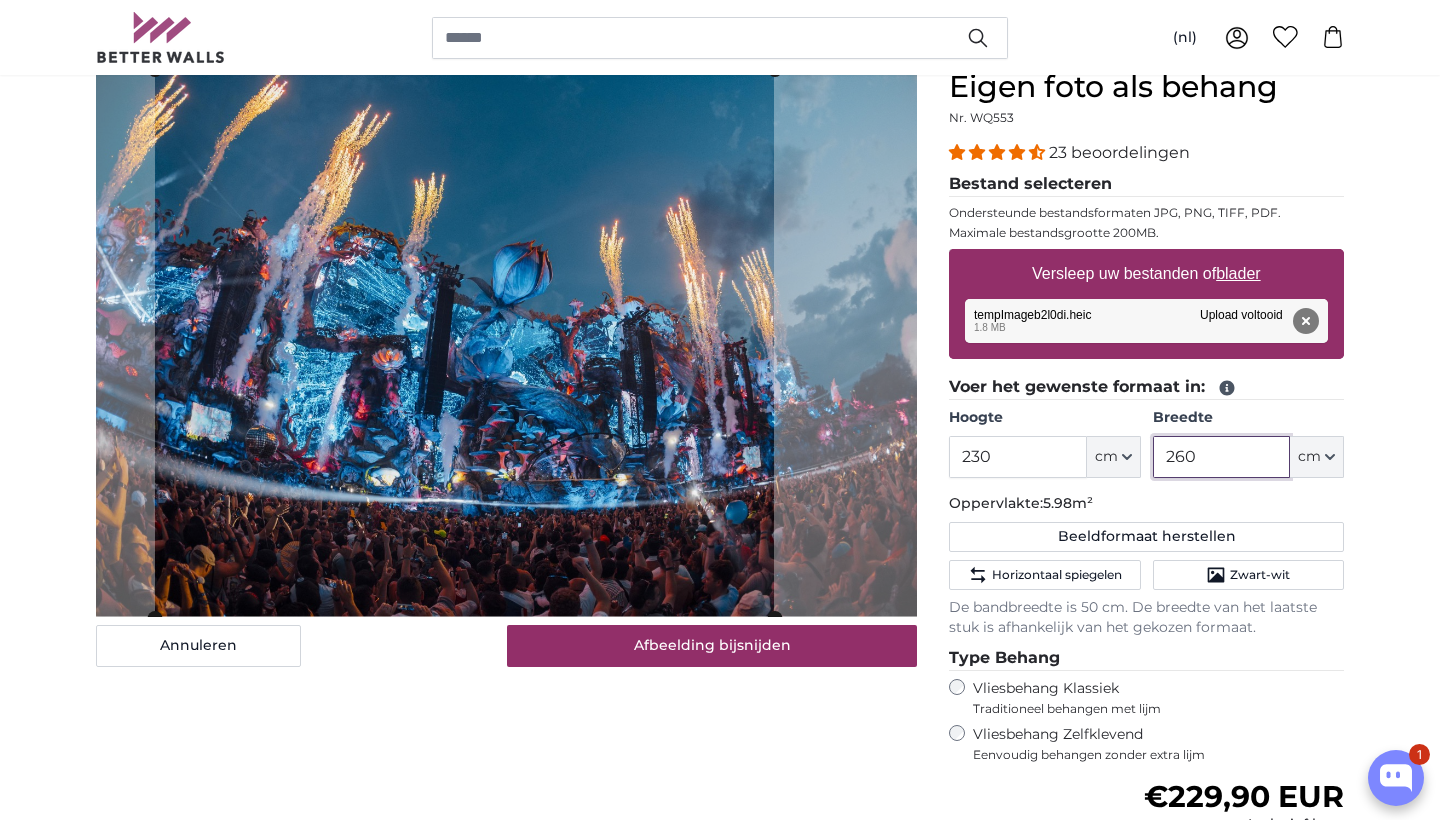 type on "260" 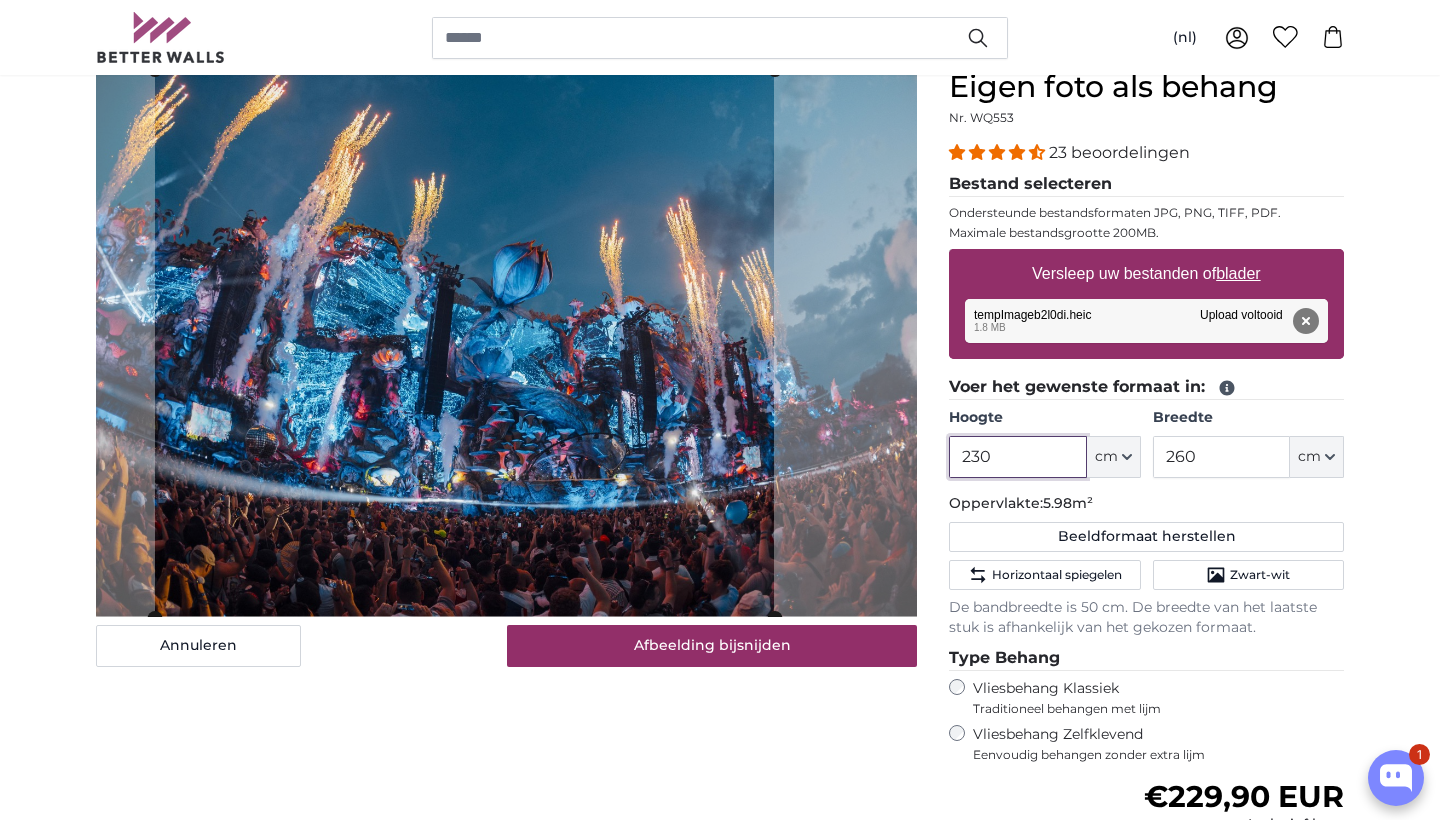 click on "230" at bounding box center [1017, 457] 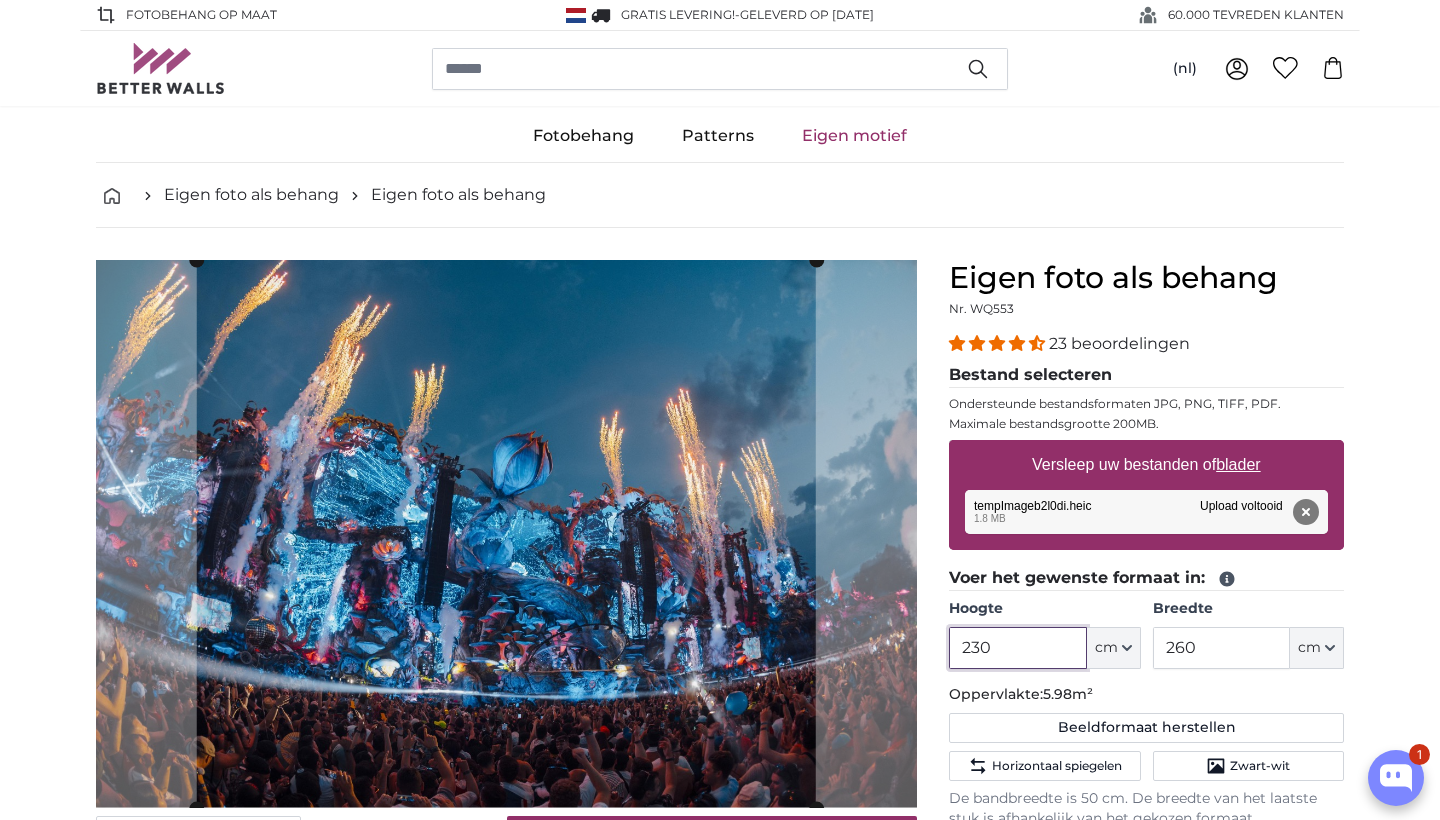 scroll, scrollTop: 0, scrollLeft: 0, axis: both 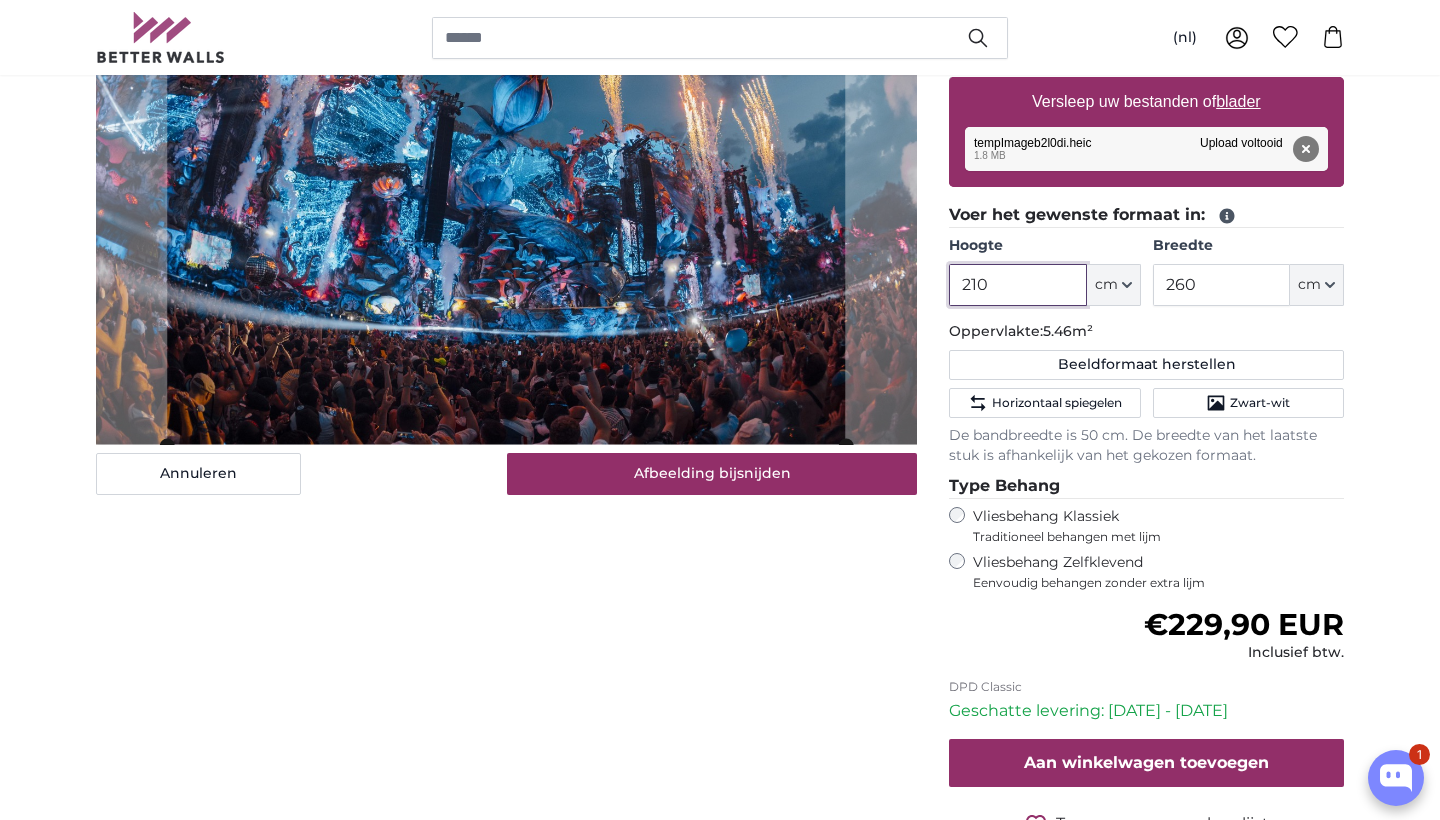 type on "210" 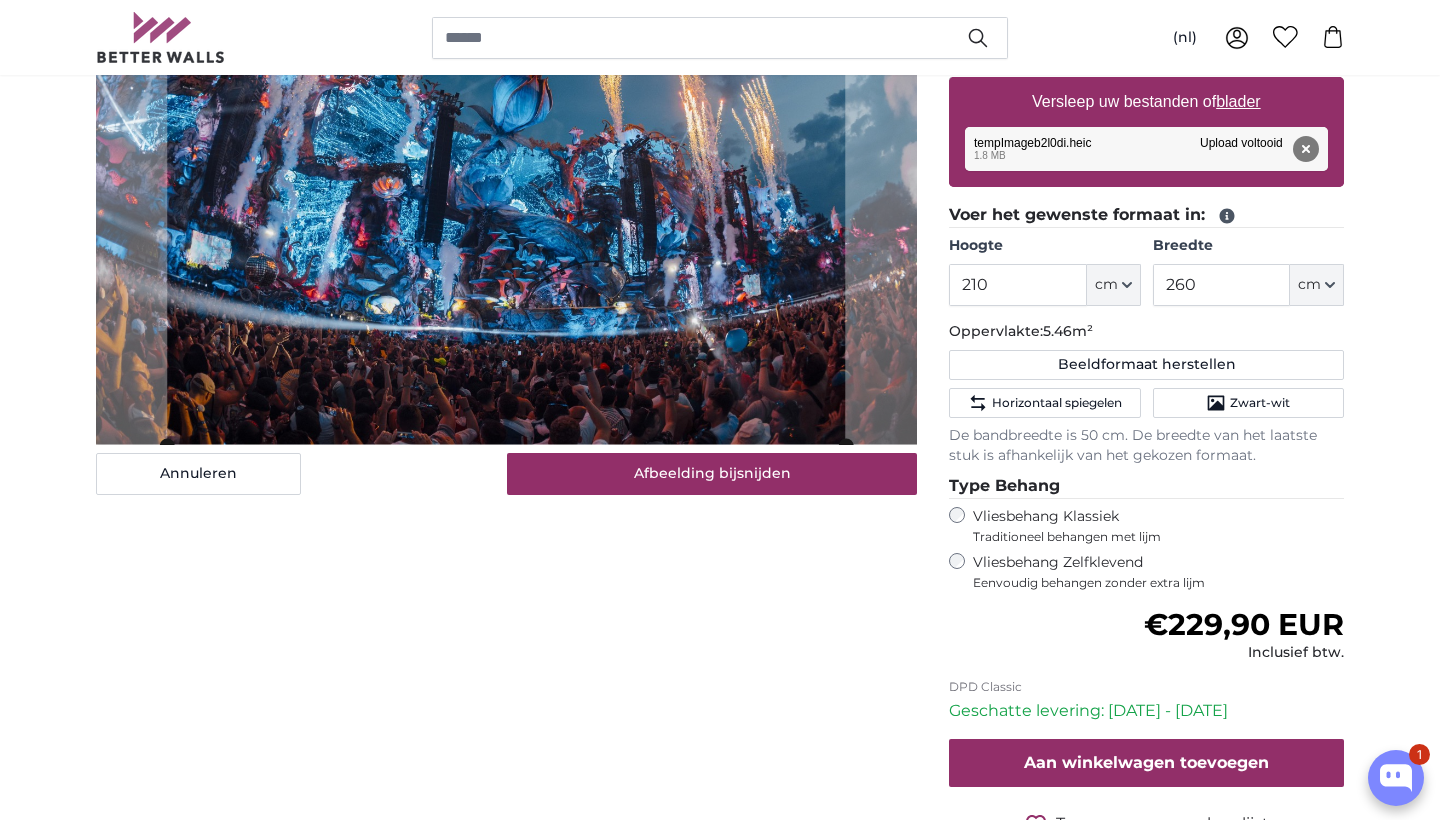 click on "Type Behang" at bounding box center [1146, 486] 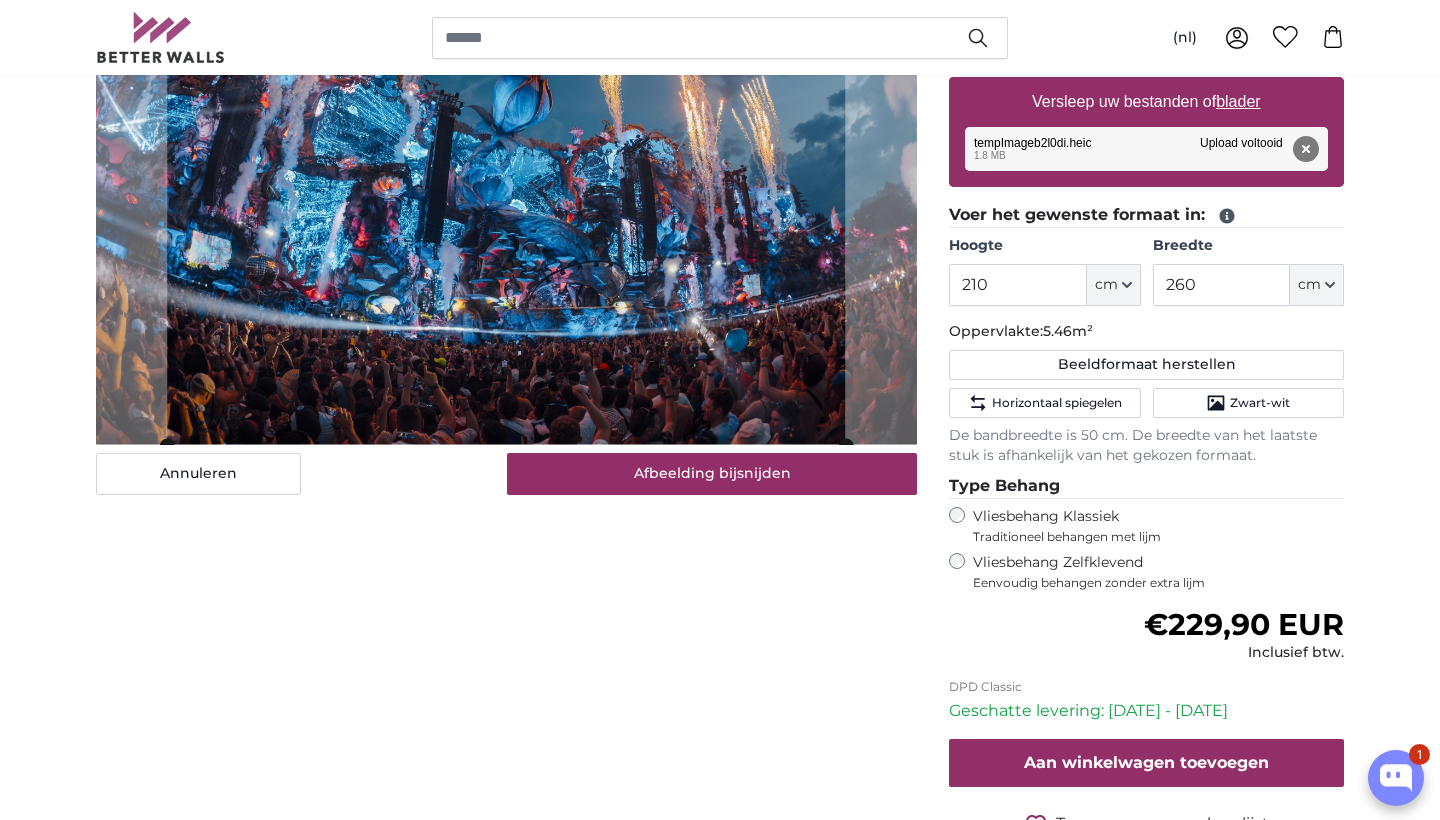 click on "Oppervlakte:  5.46m²" 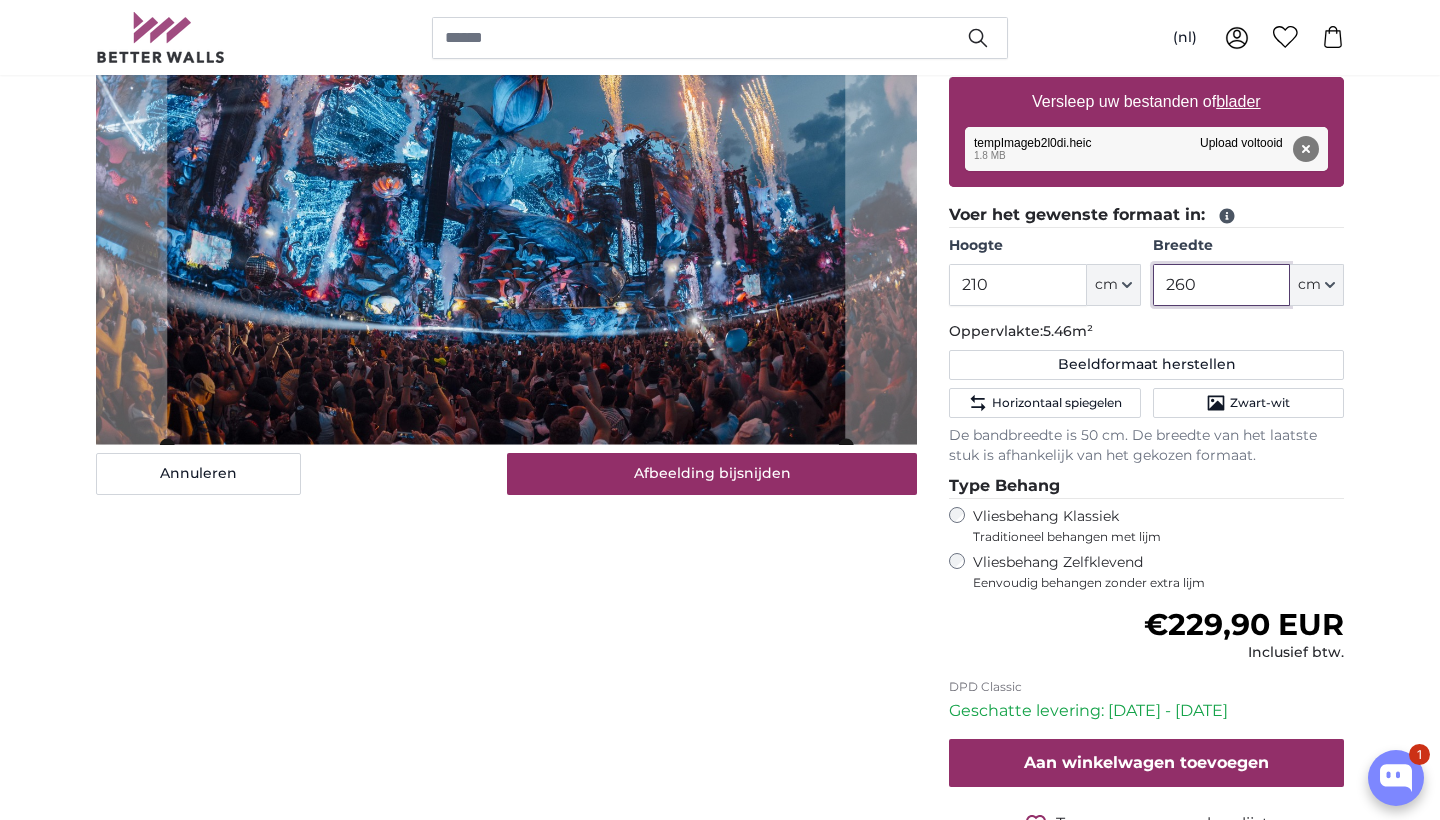 click on "260" at bounding box center (1221, 285) 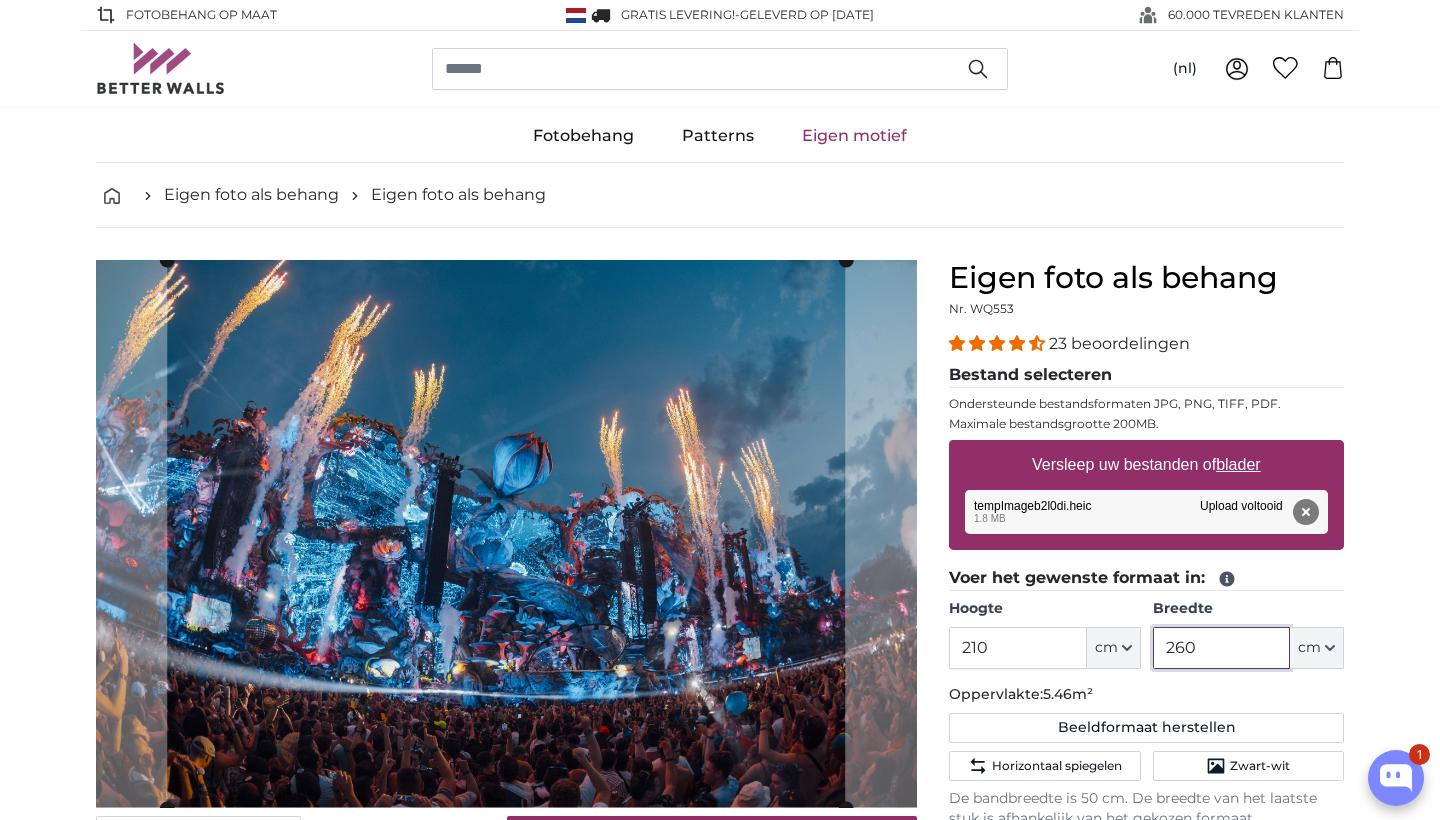scroll, scrollTop: 0, scrollLeft: 0, axis: both 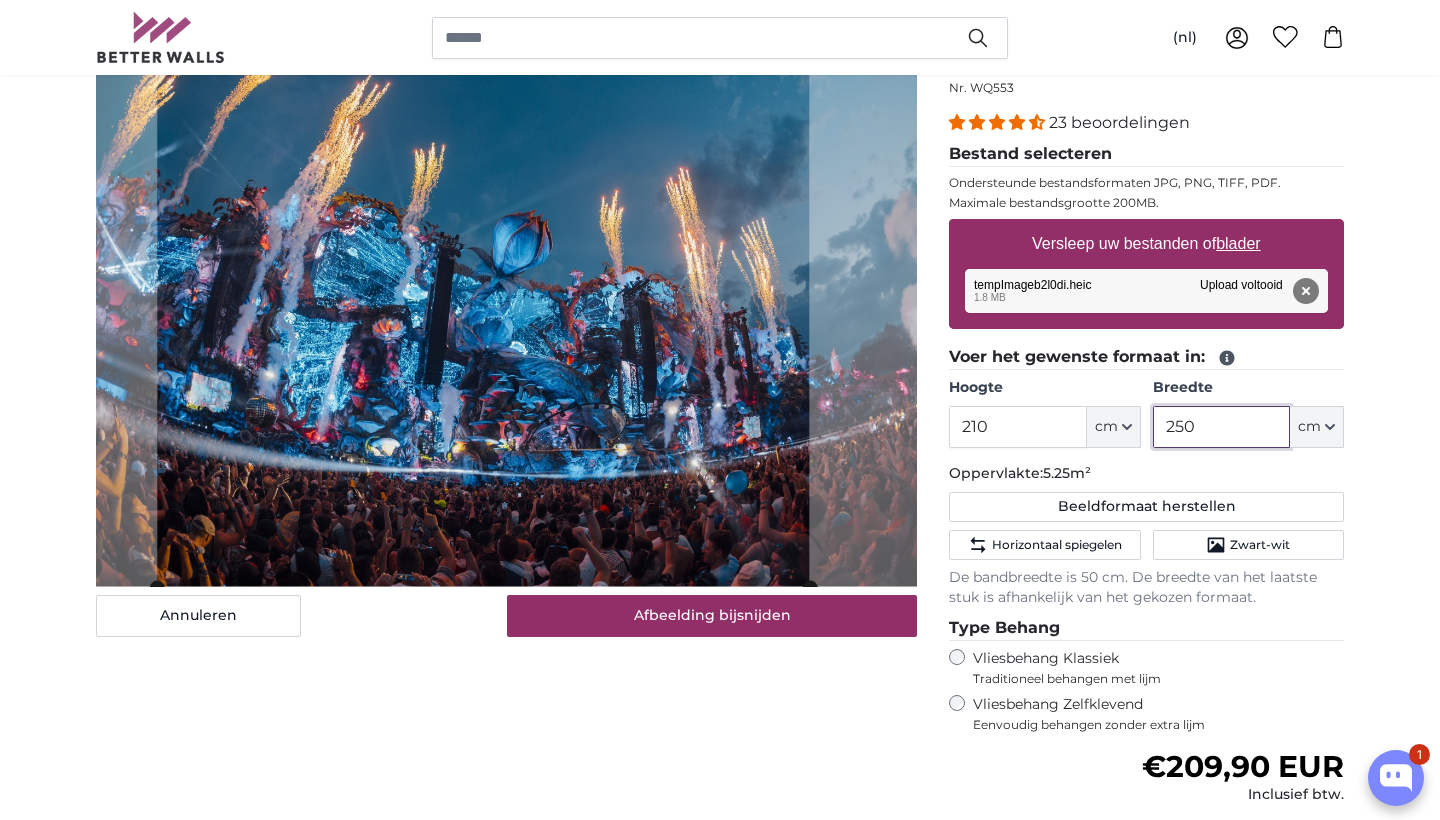 click 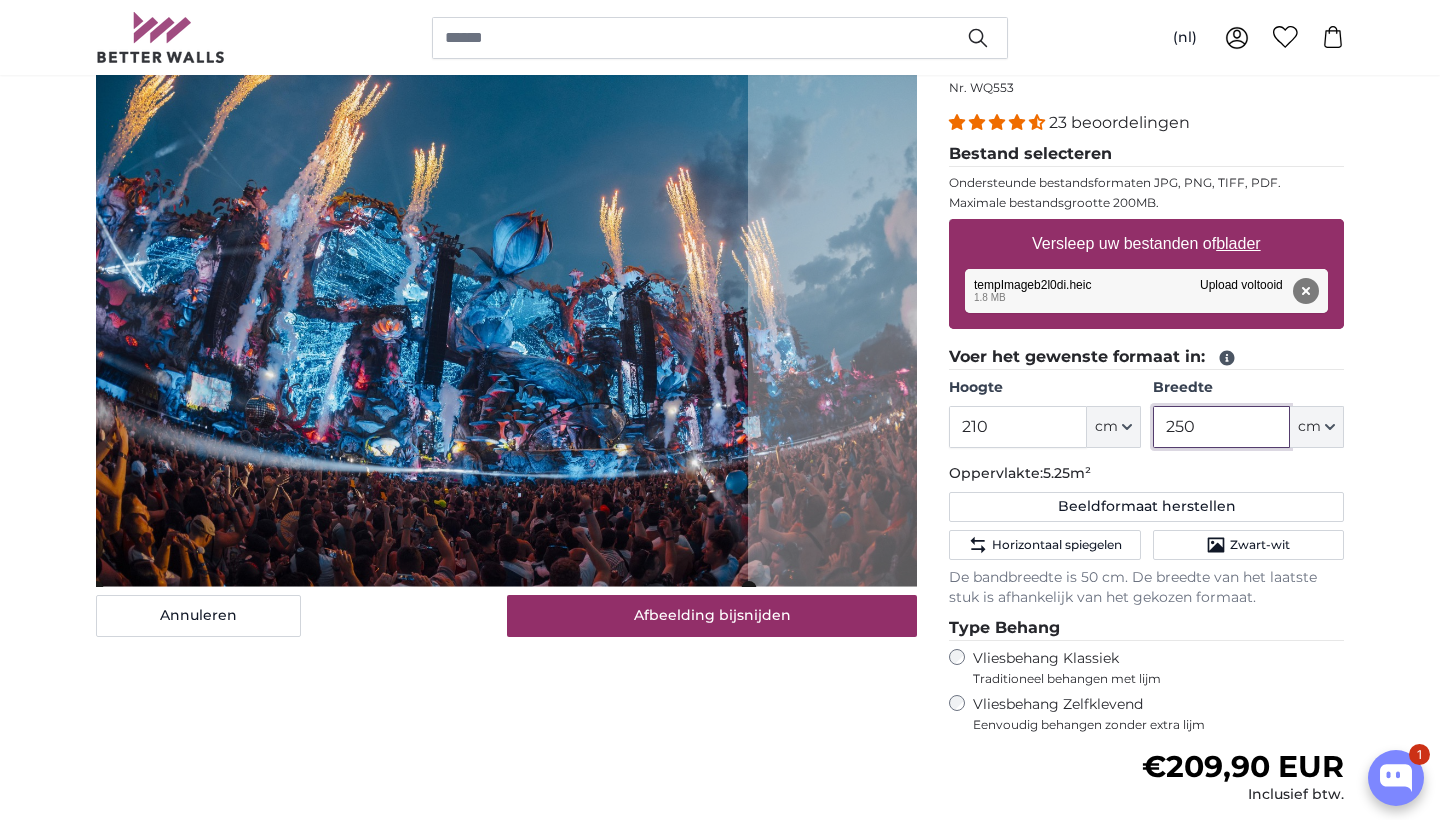 click 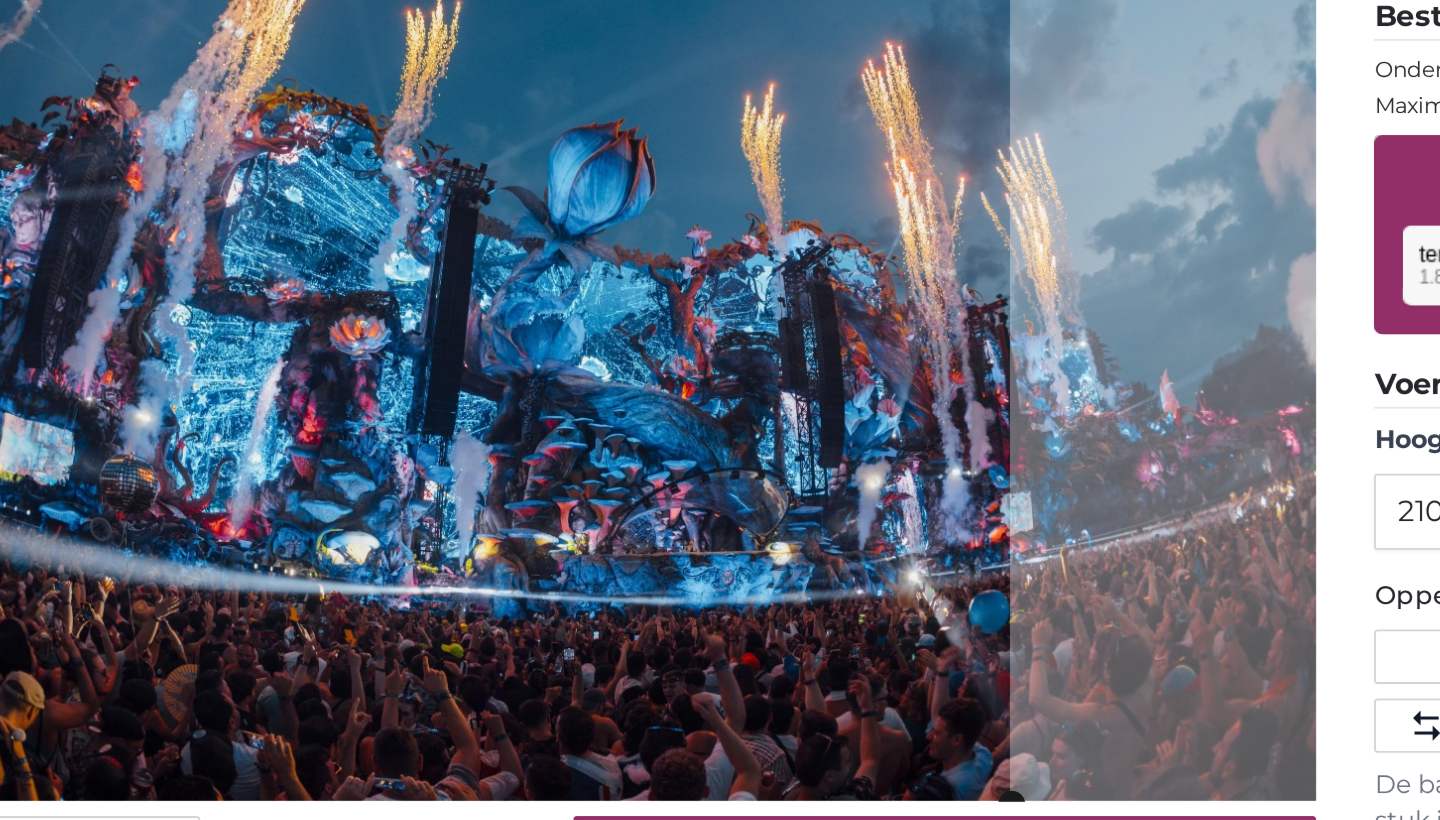 scroll, scrollTop: 225, scrollLeft: 0, axis: vertical 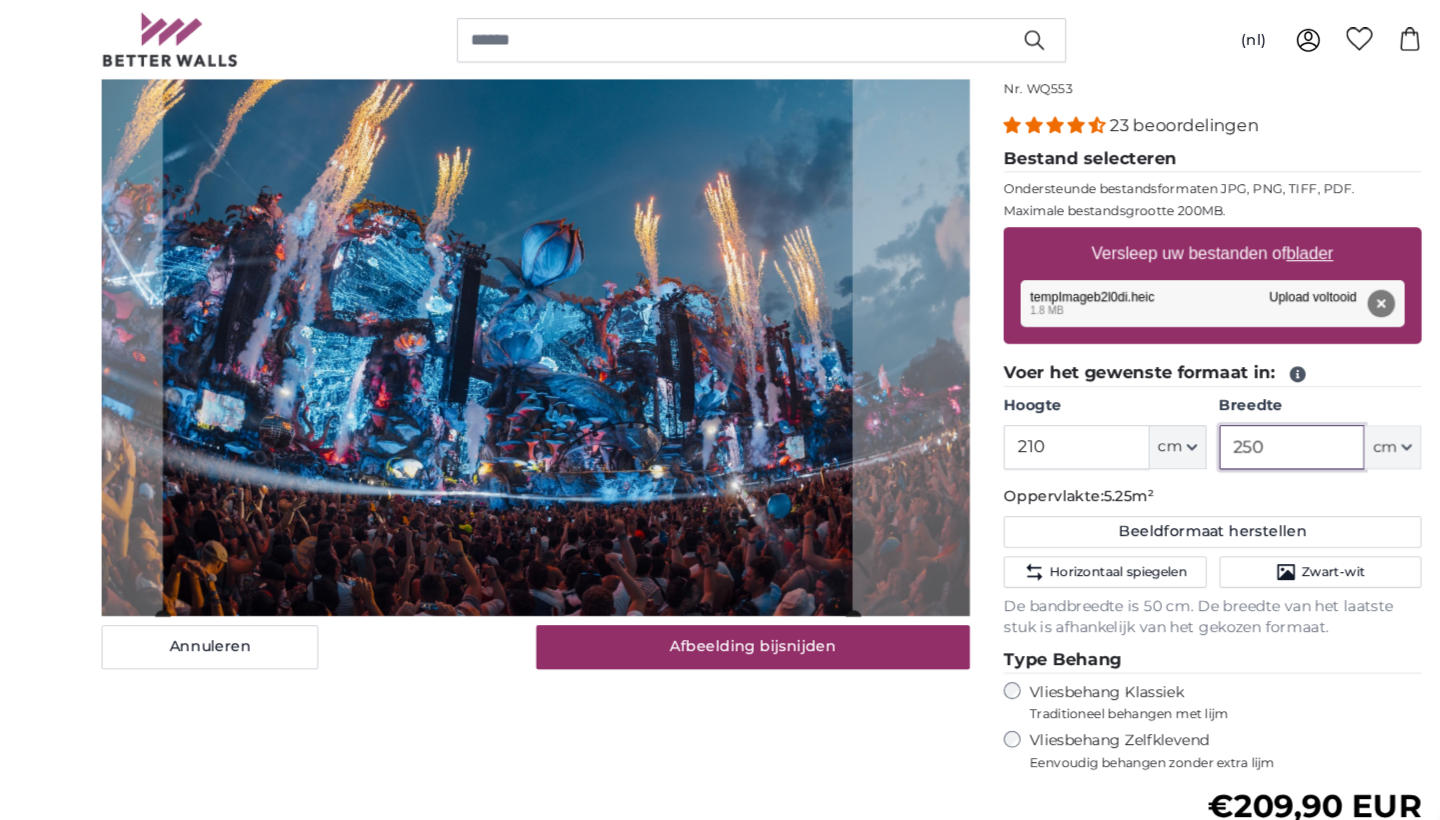 click 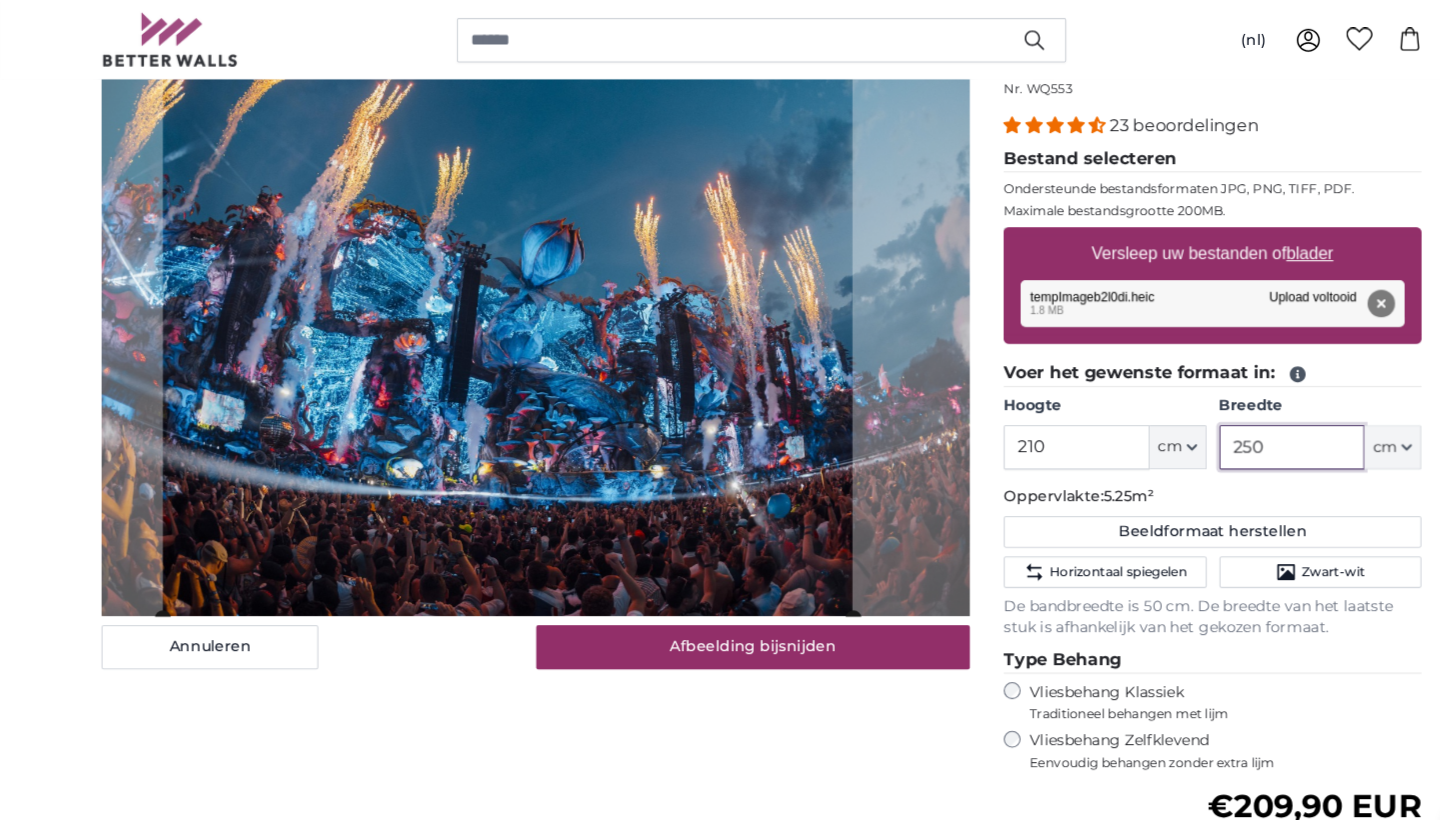 scroll, scrollTop: 193, scrollLeft: 0, axis: vertical 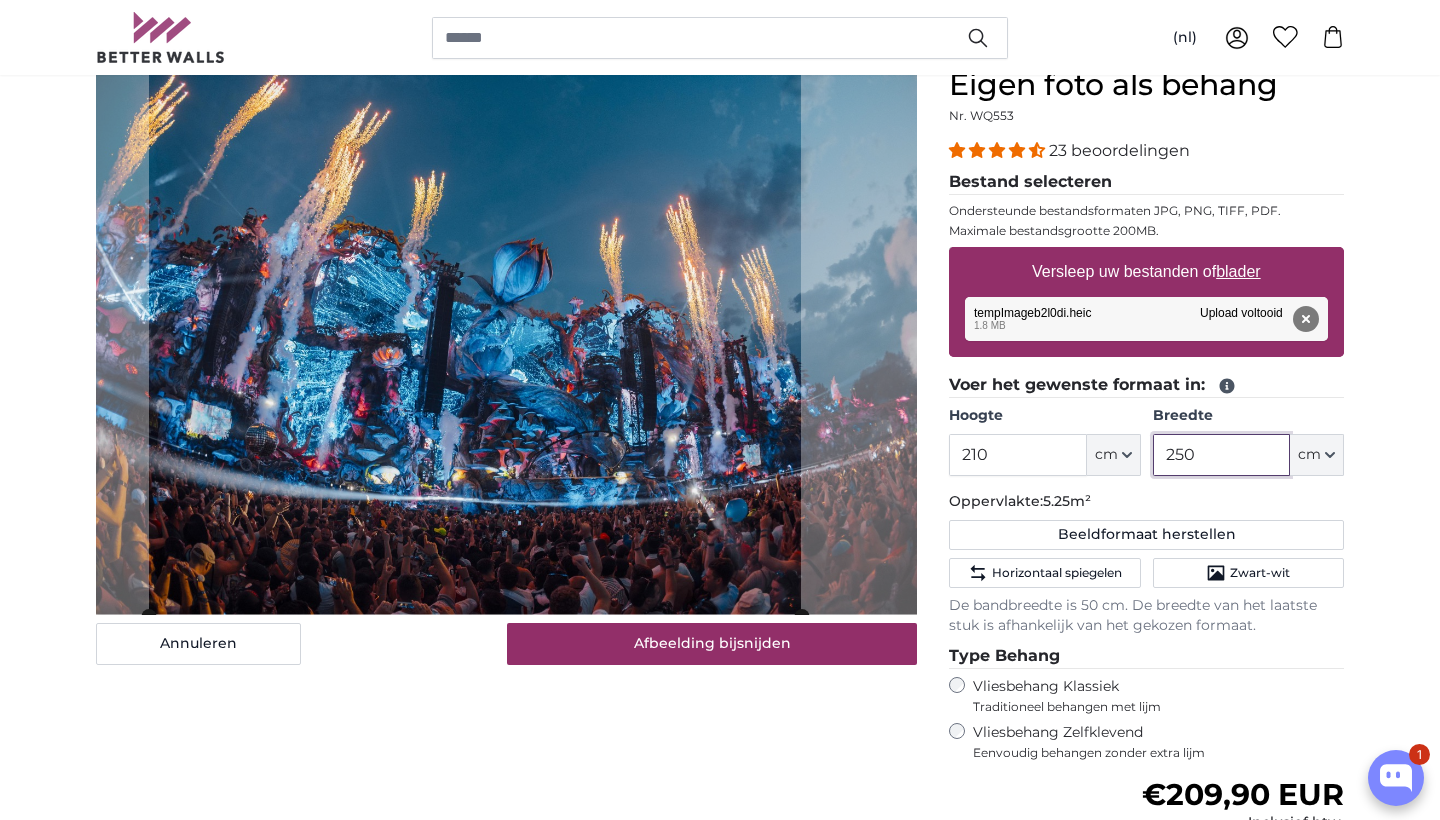 click 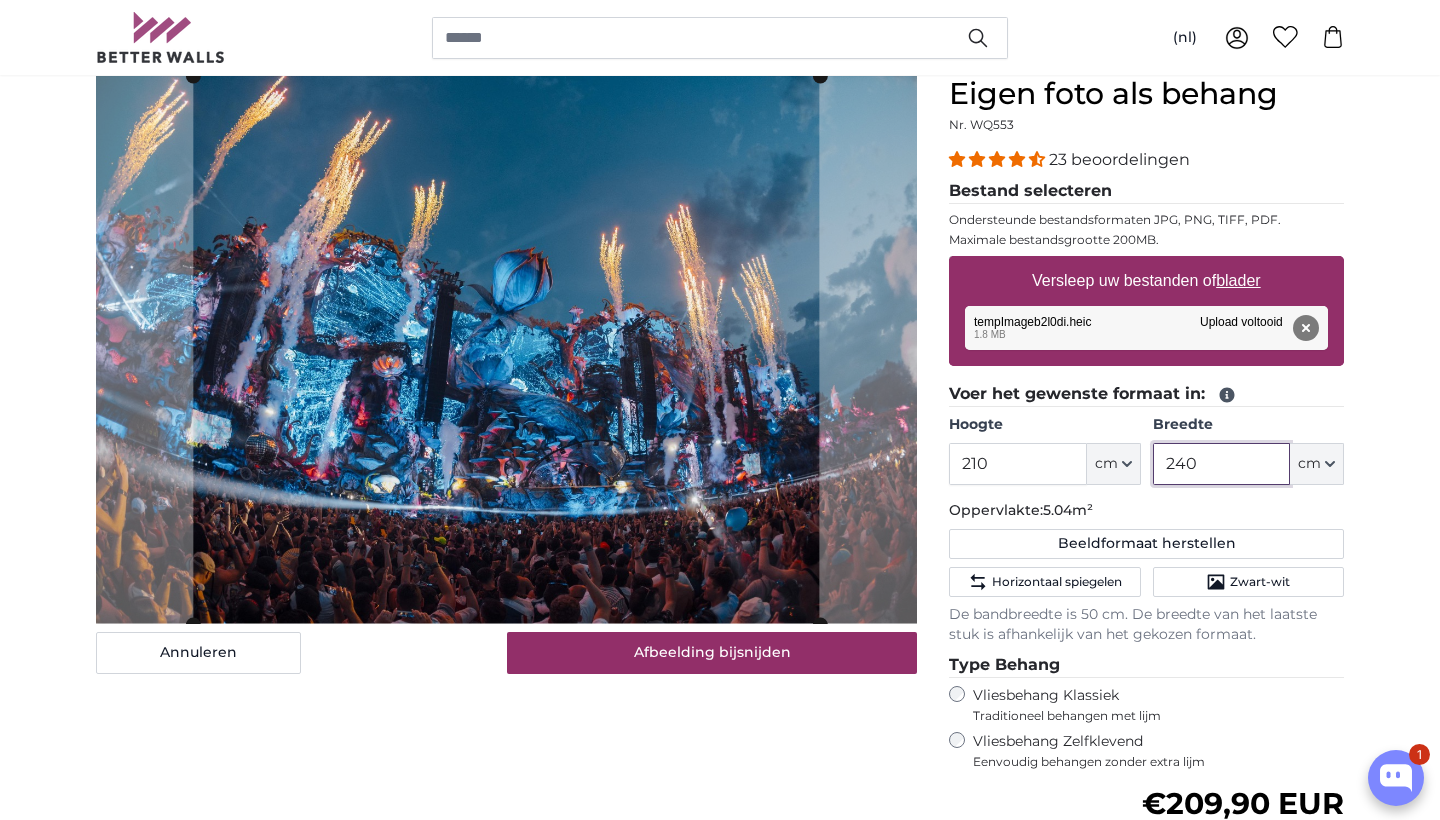 scroll, scrollTop: 151, scrollLeft: 0, axis: vertical 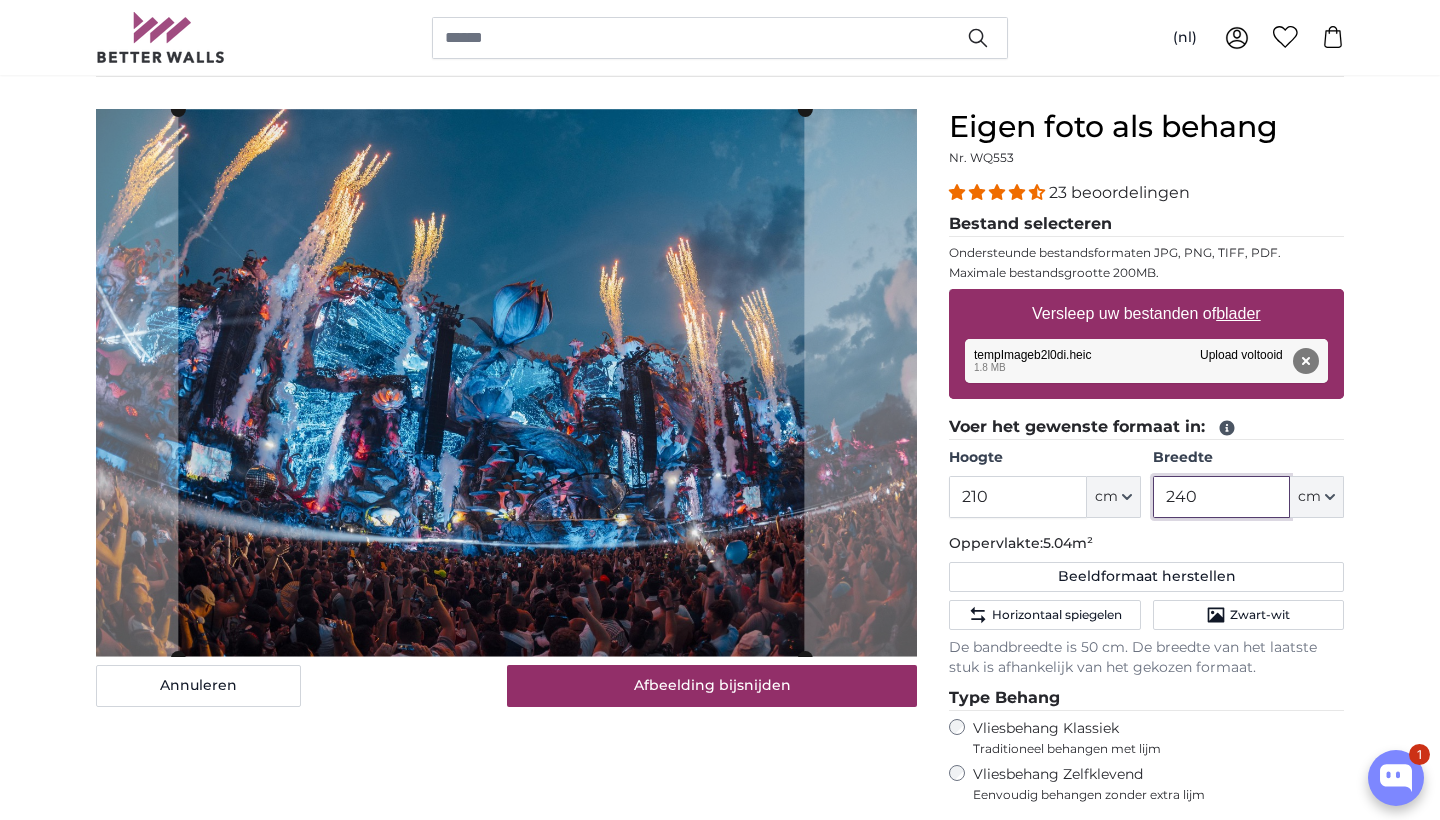 click 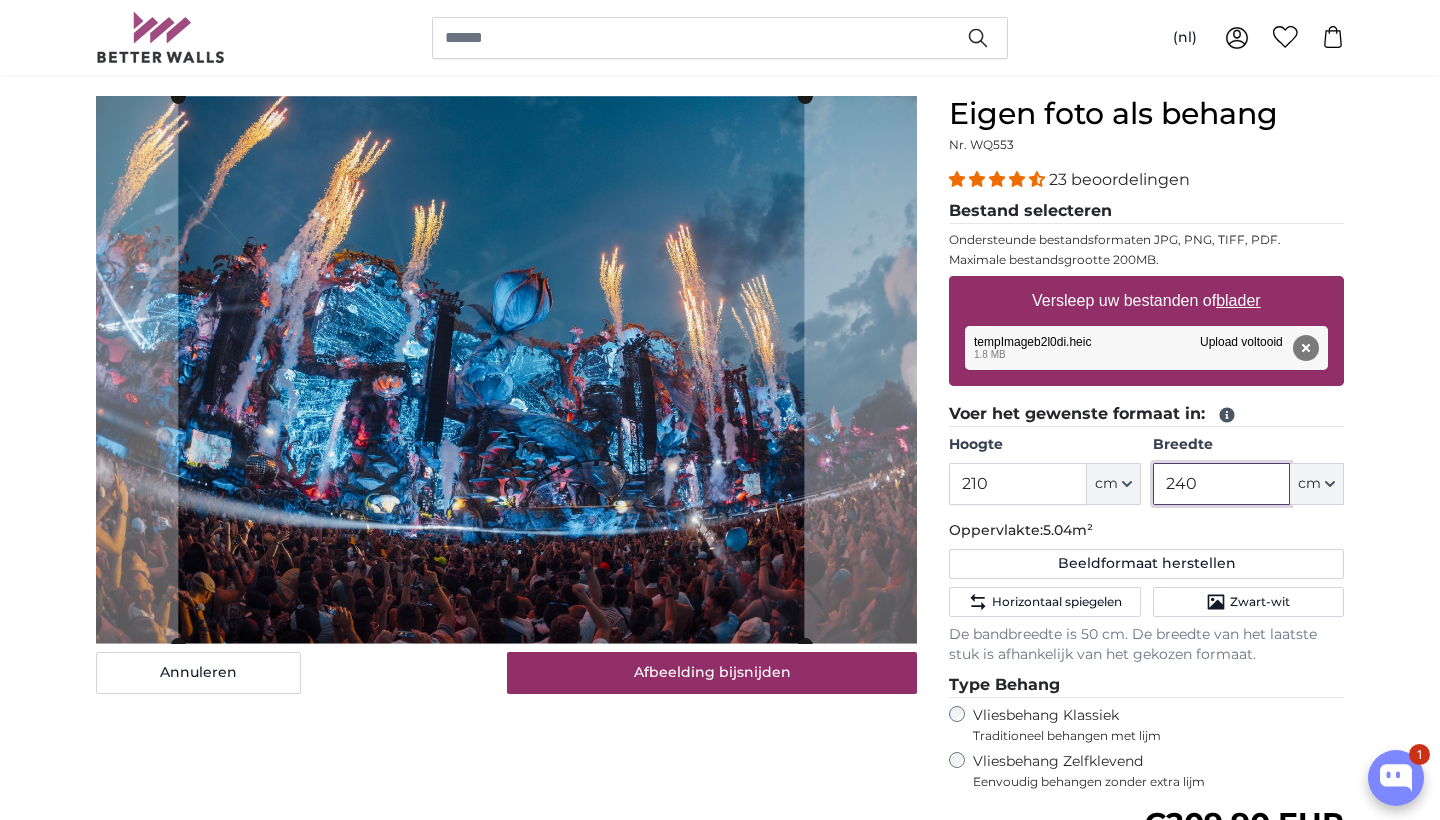 scroll, scrollTop: 166, scrollLeft: 0, axis: vertical 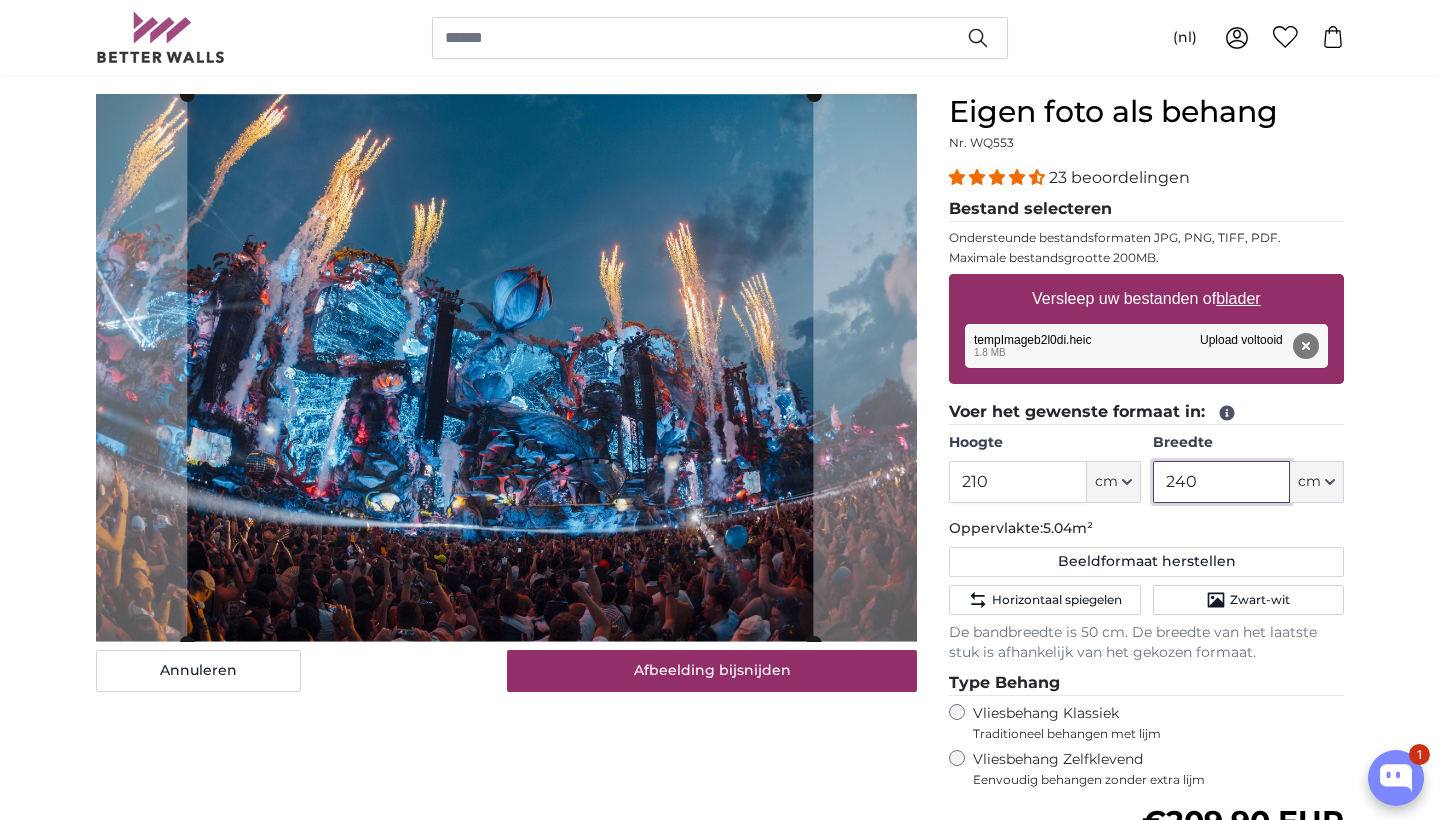 click 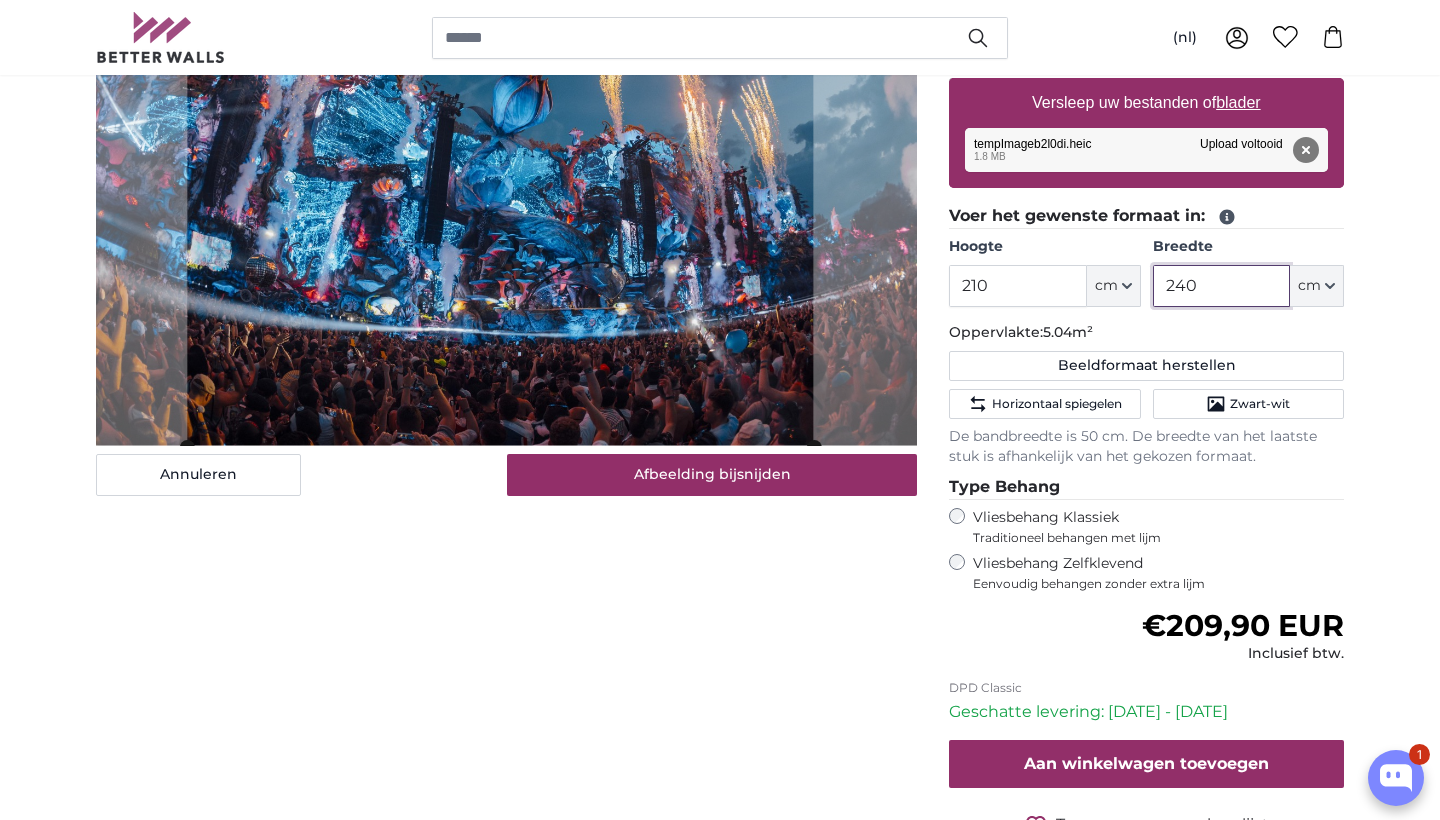 scroll, scrollTop: 363, scrollLeft: 0, axis: vertical 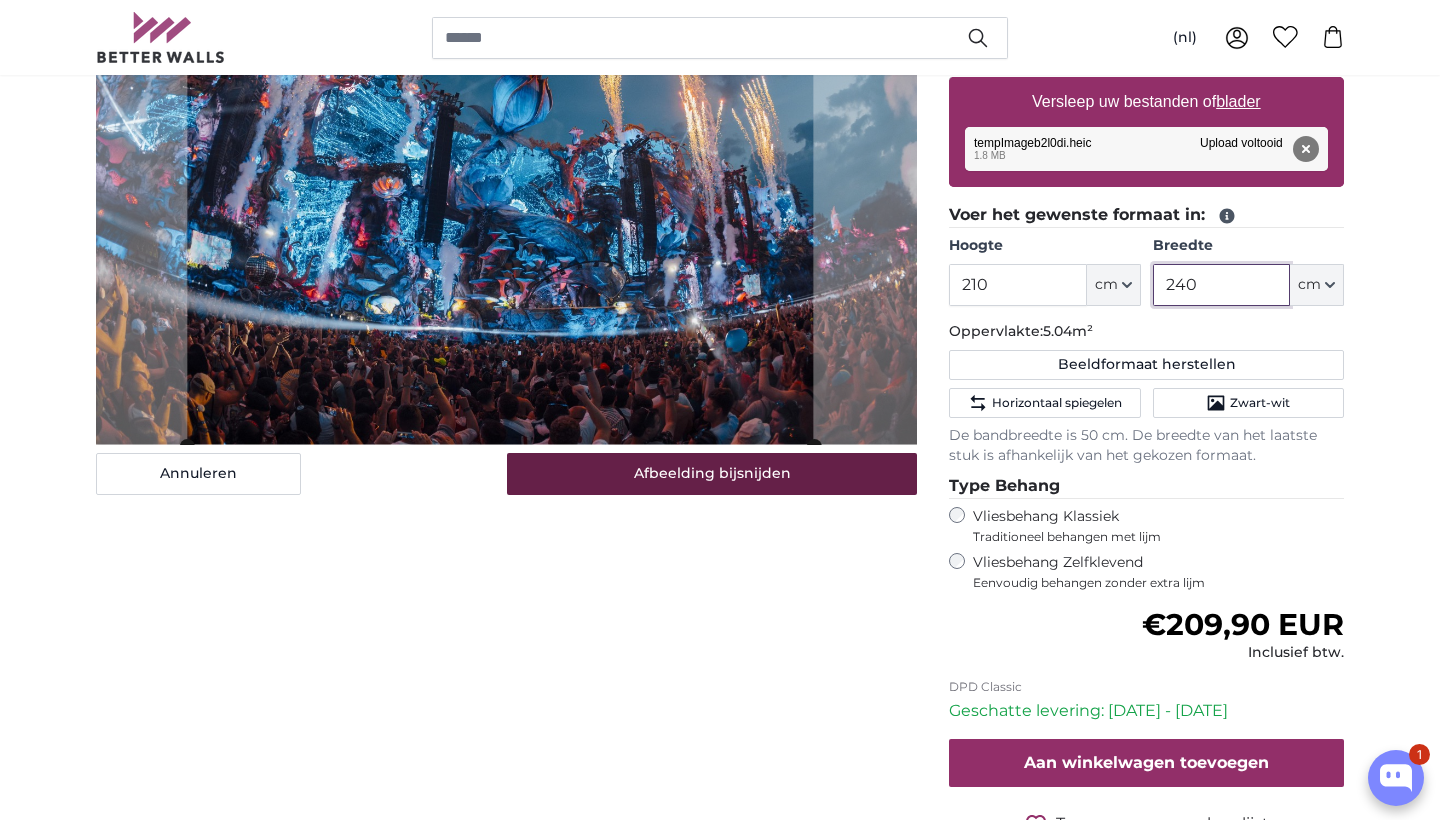 type on "240" 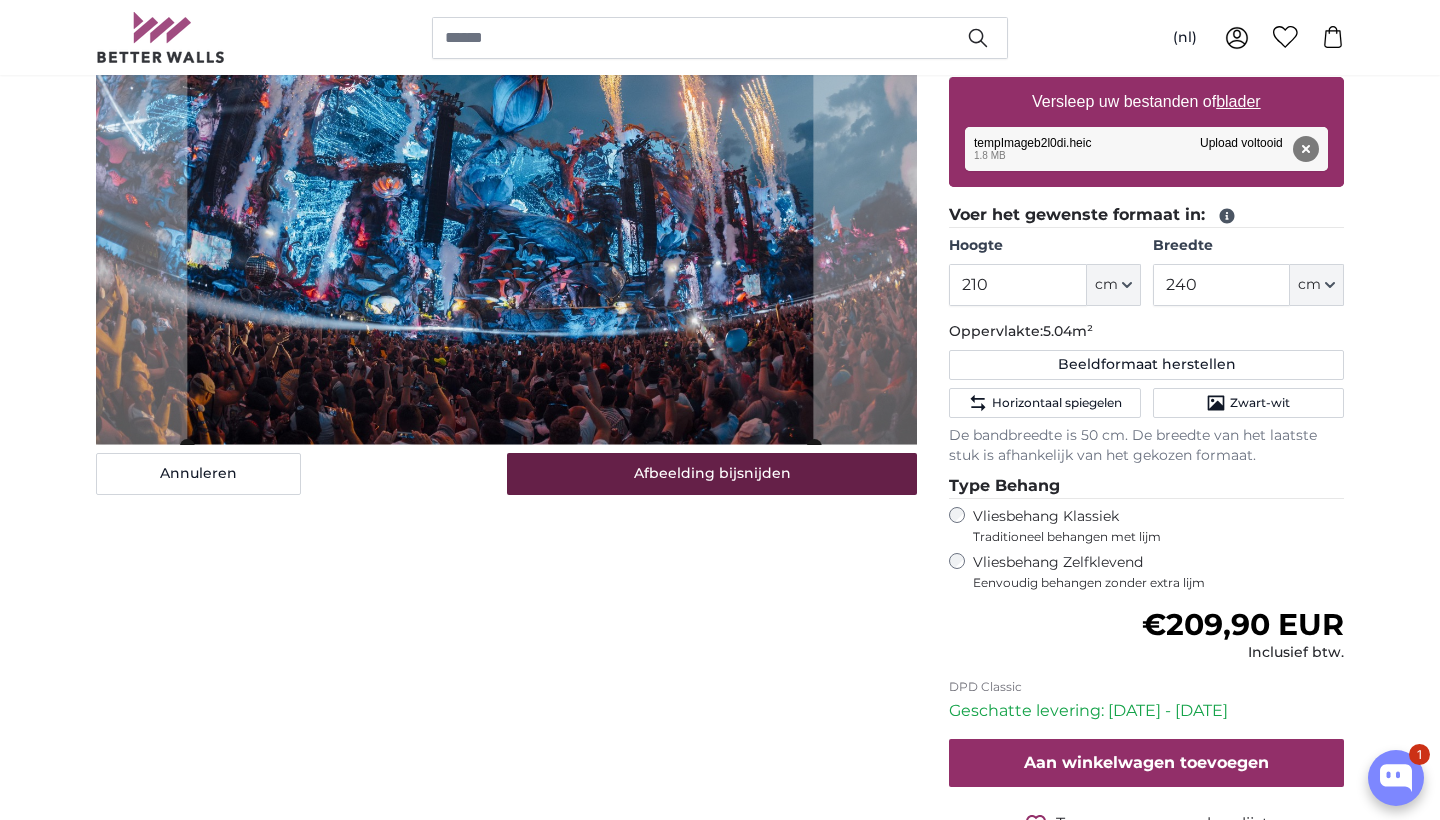 click on "Afbeelding bijsnijden" at bounding box center [712, 474] 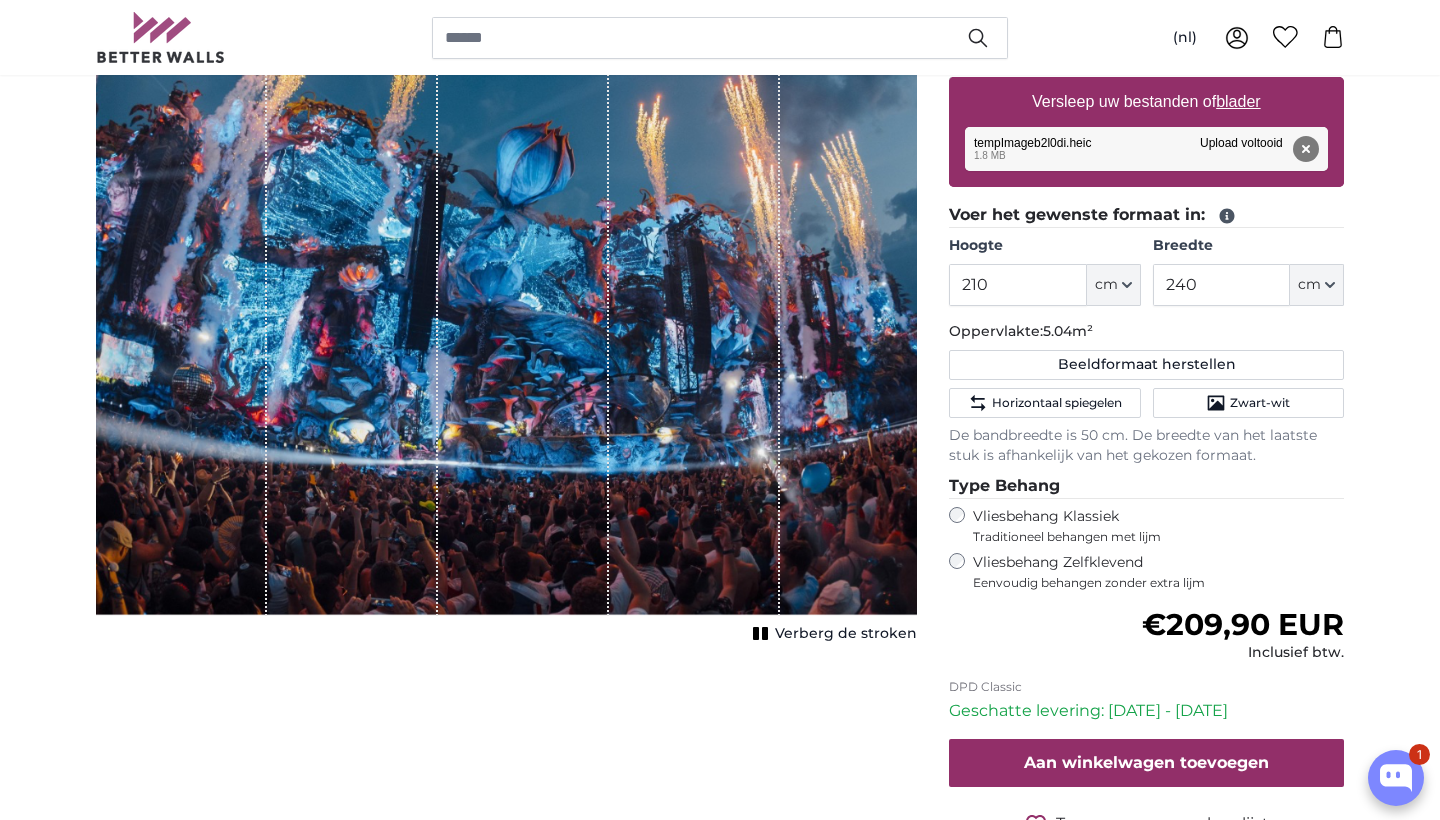 click on "Annuleren
Afbeelding bijsnijden
Verberg de stroken" at bounding box center (506, 415) 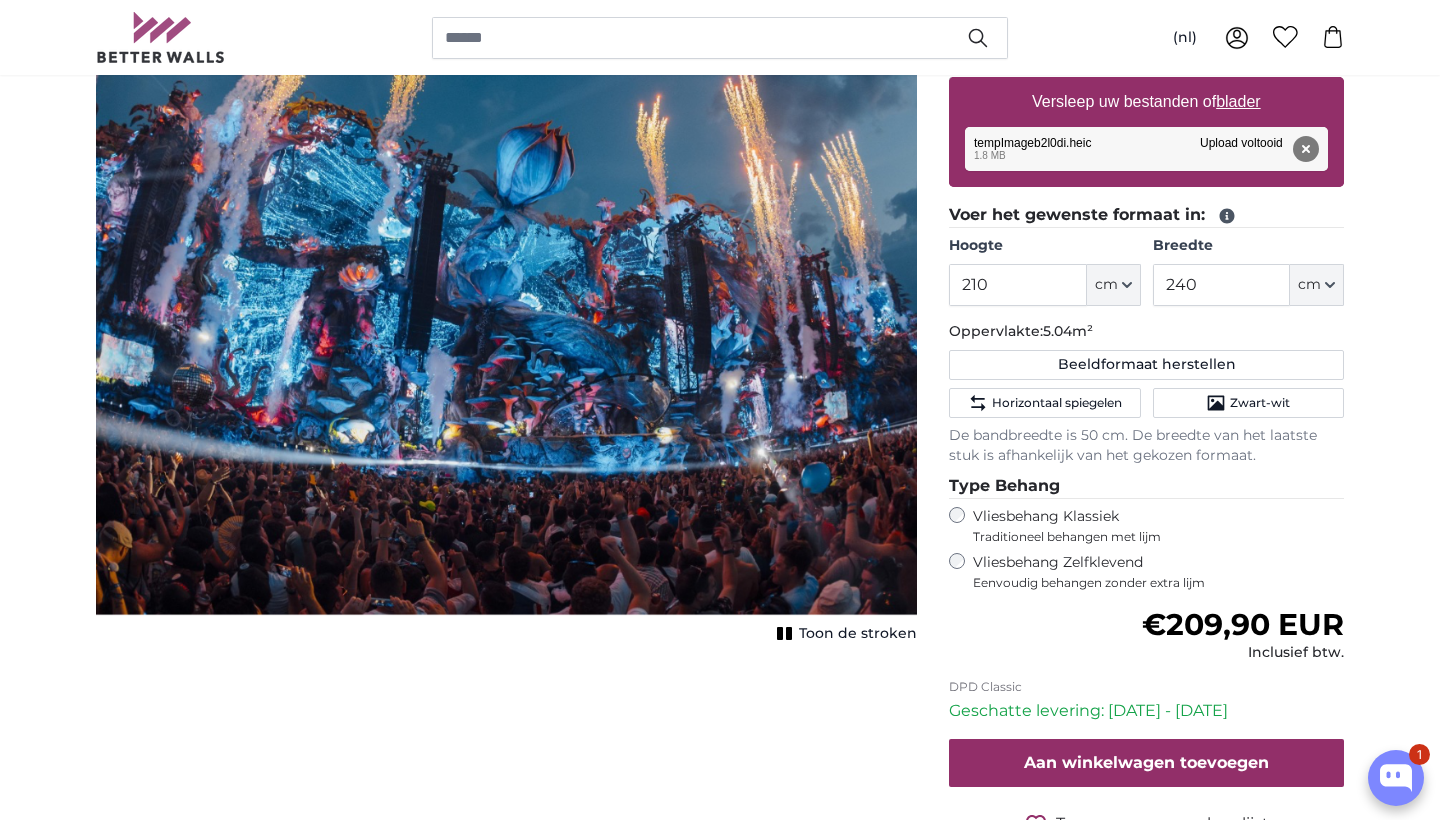 click 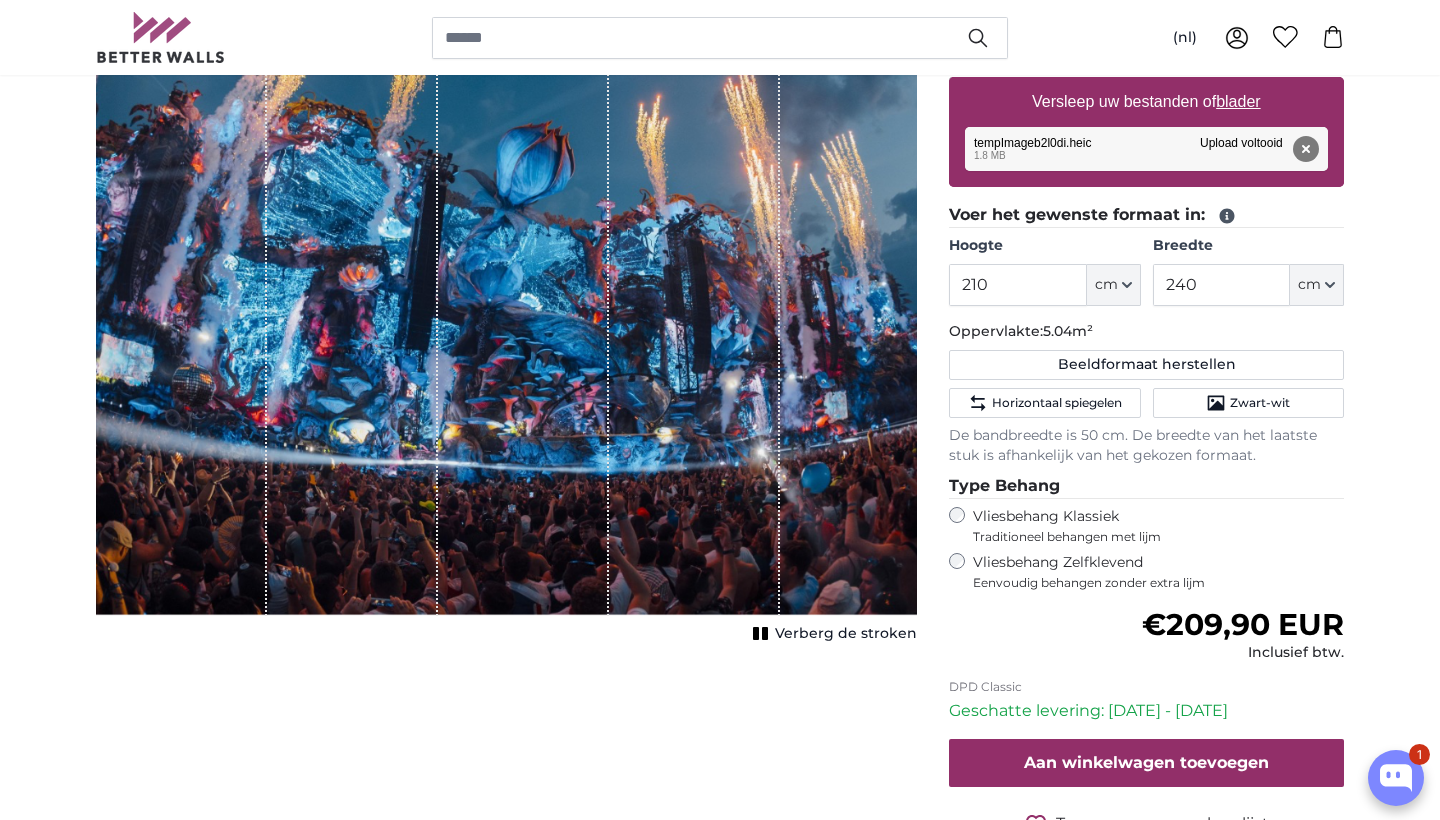 click on "Verberg de stroken" at bounding box center (846, 634) 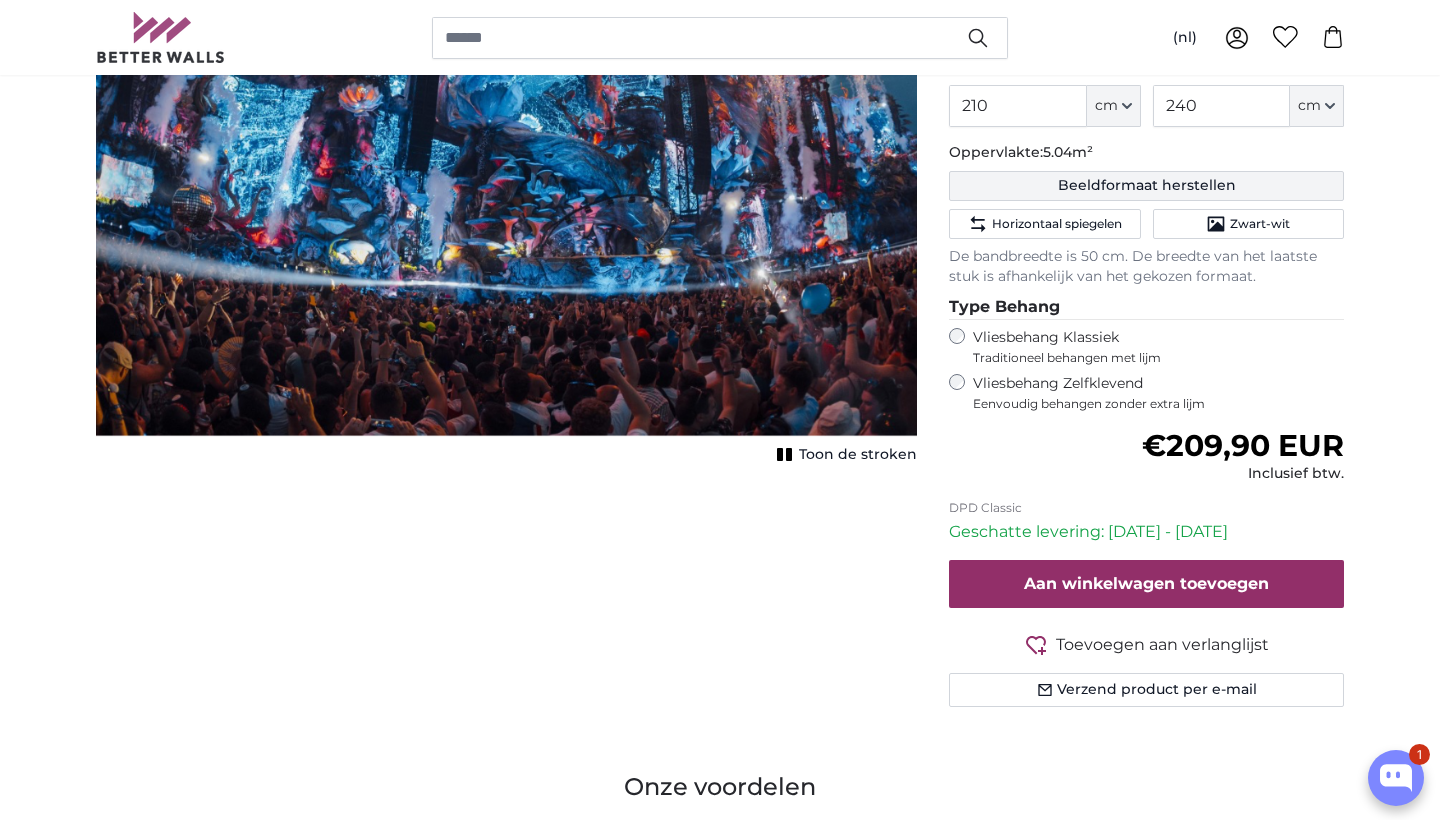 scroll, scrollTop: 544, scrollLeft: 0, axis: vertical 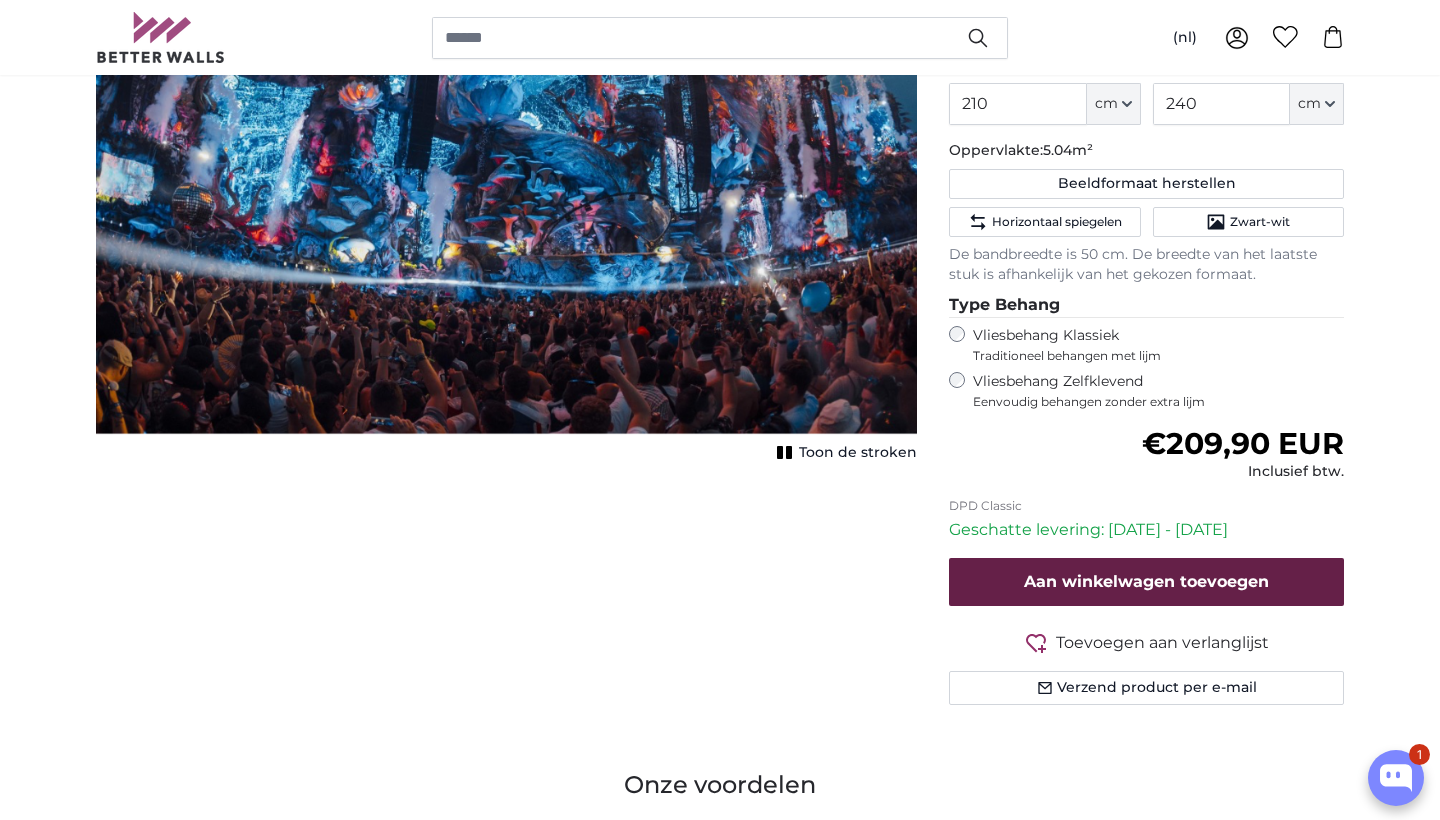 click on "Aan winkelwagen toevoegen" at bounding box center (1146, 581) 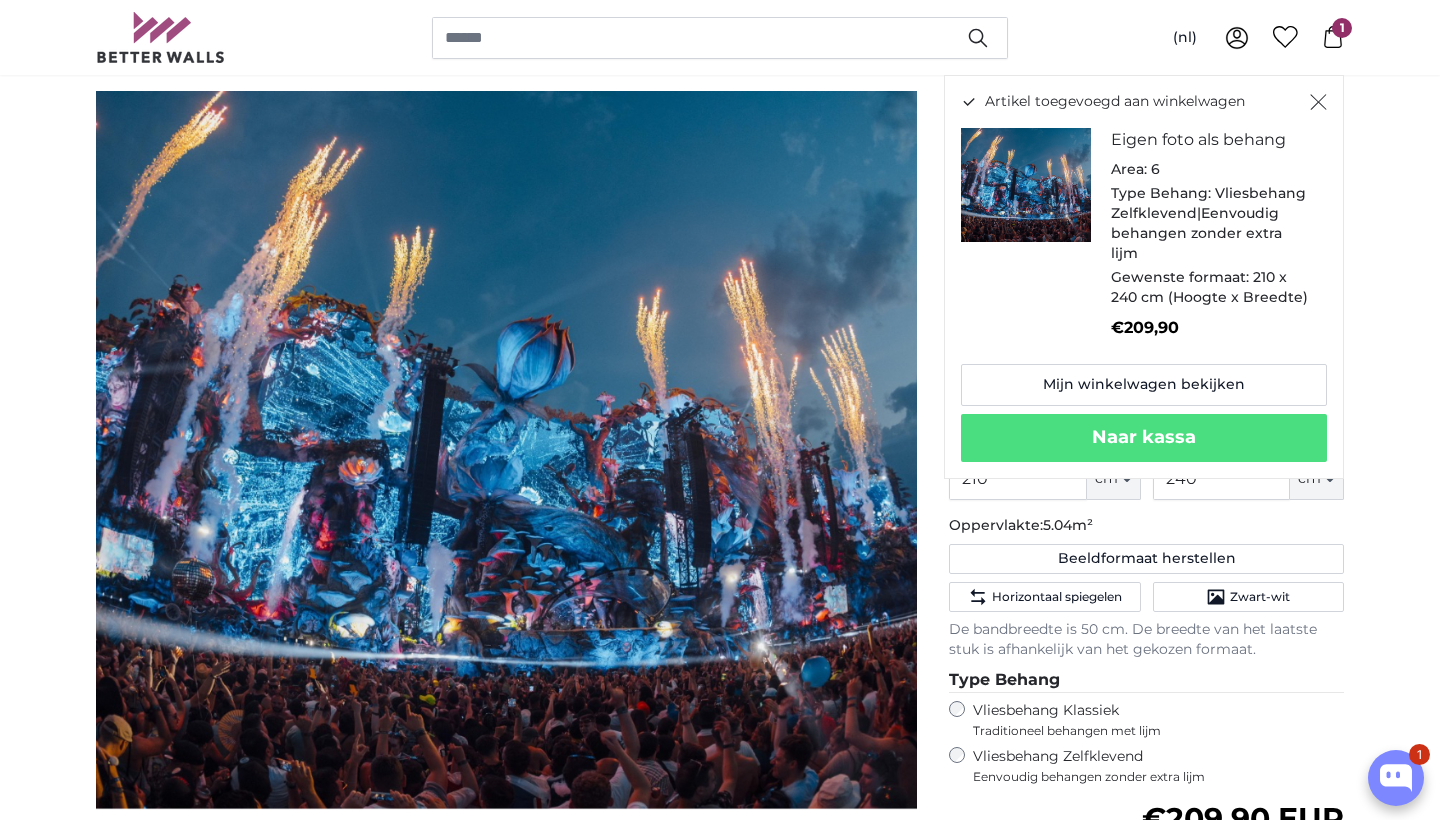 scroll, scrollTop: 162, scrollLeft: 0, axis: vertical 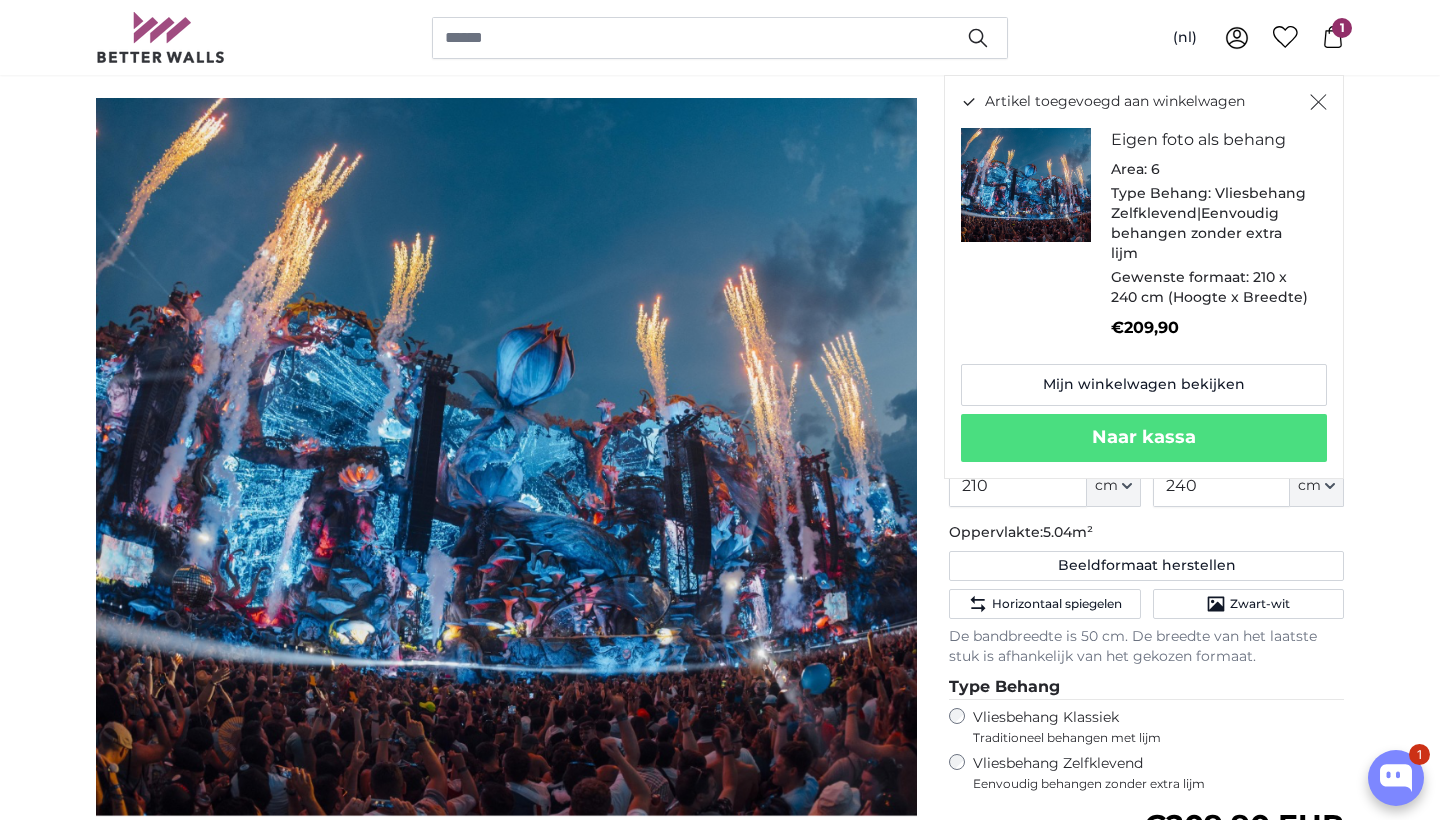 click at bounding box center [1026, 185] 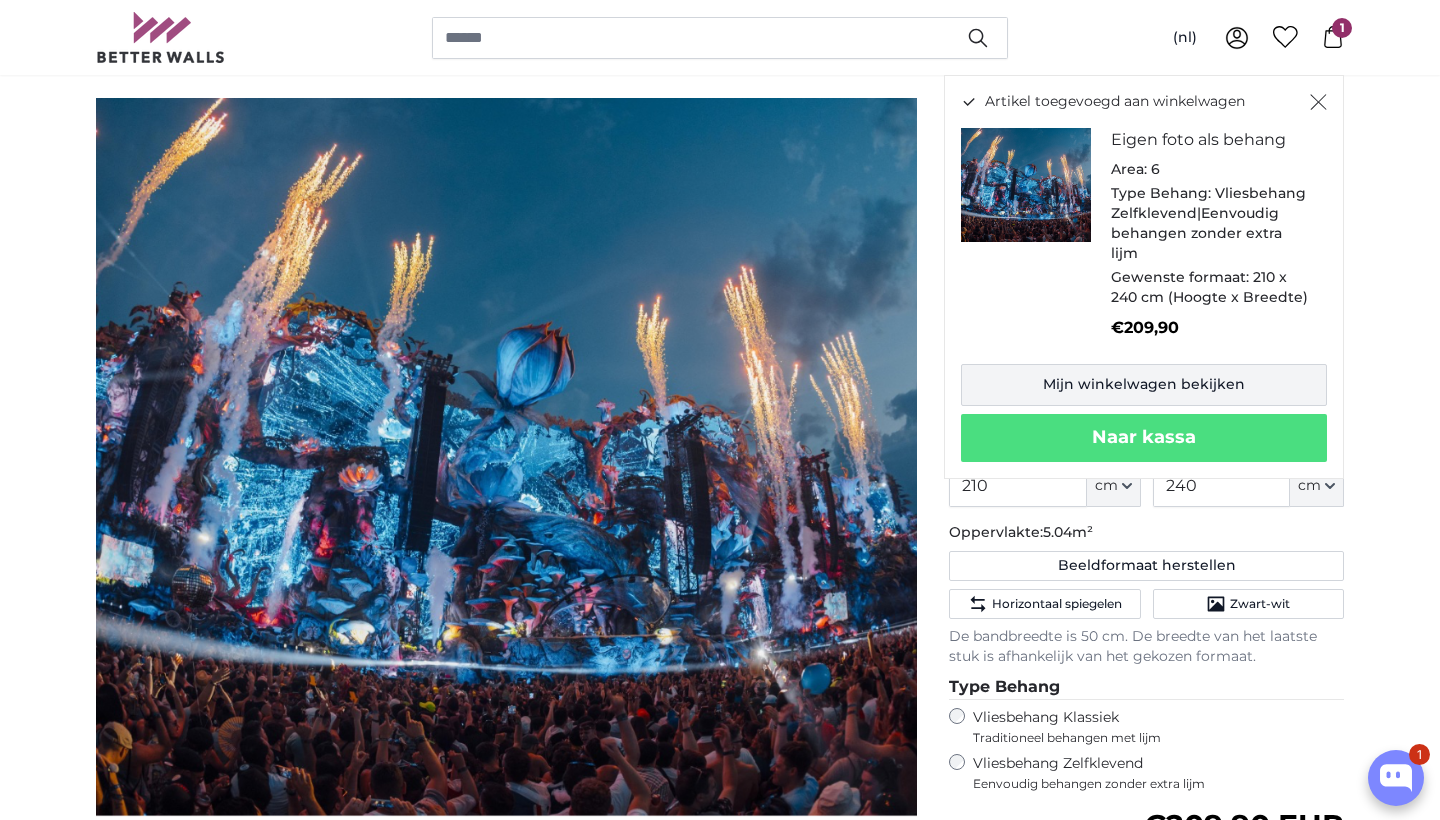 click on "Mijn winkelwagen bekijken" at bounding box center [1144, 385] 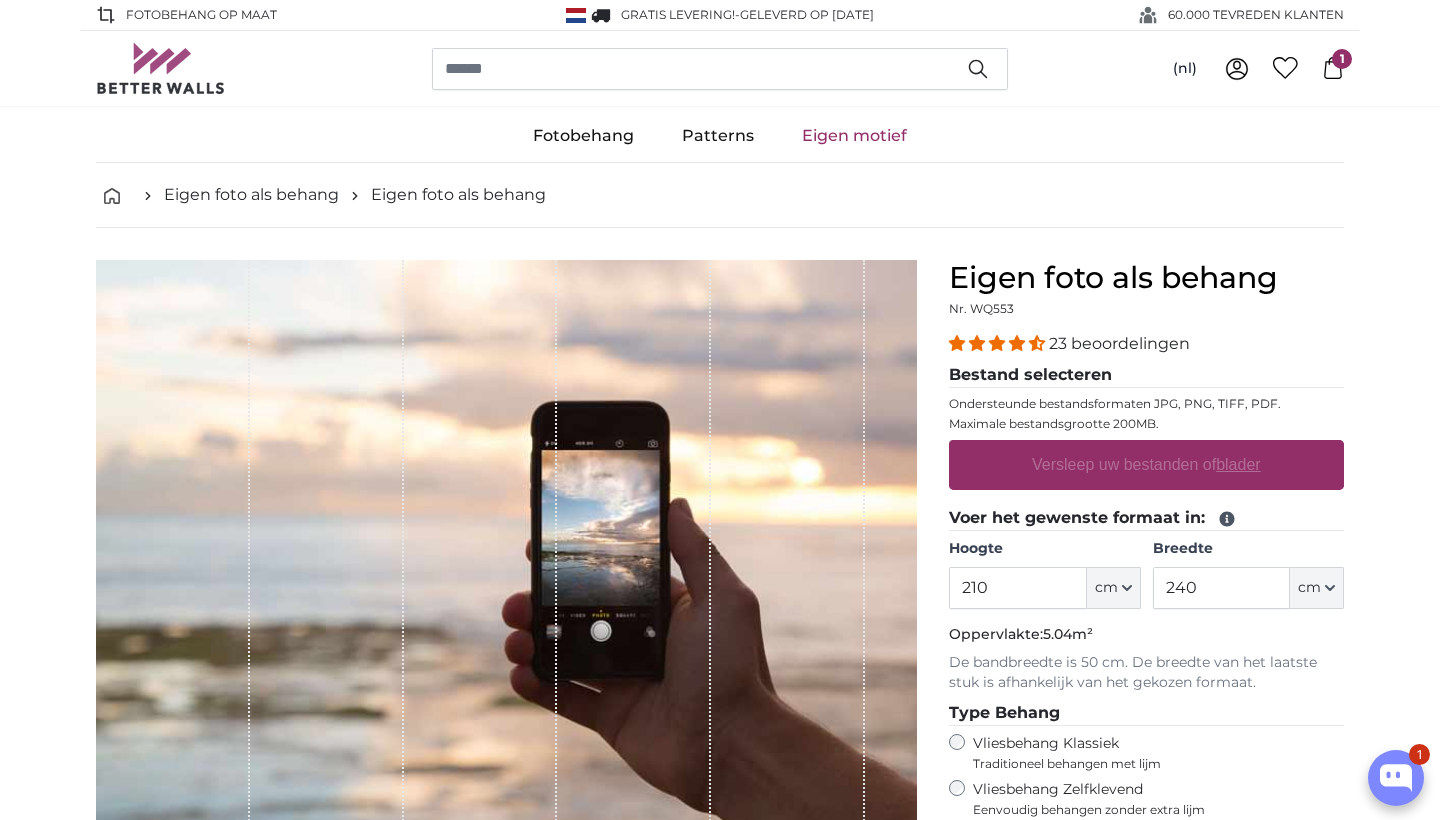 scroll, scrollTop: 0, scrollLeft: 0, axis: both 